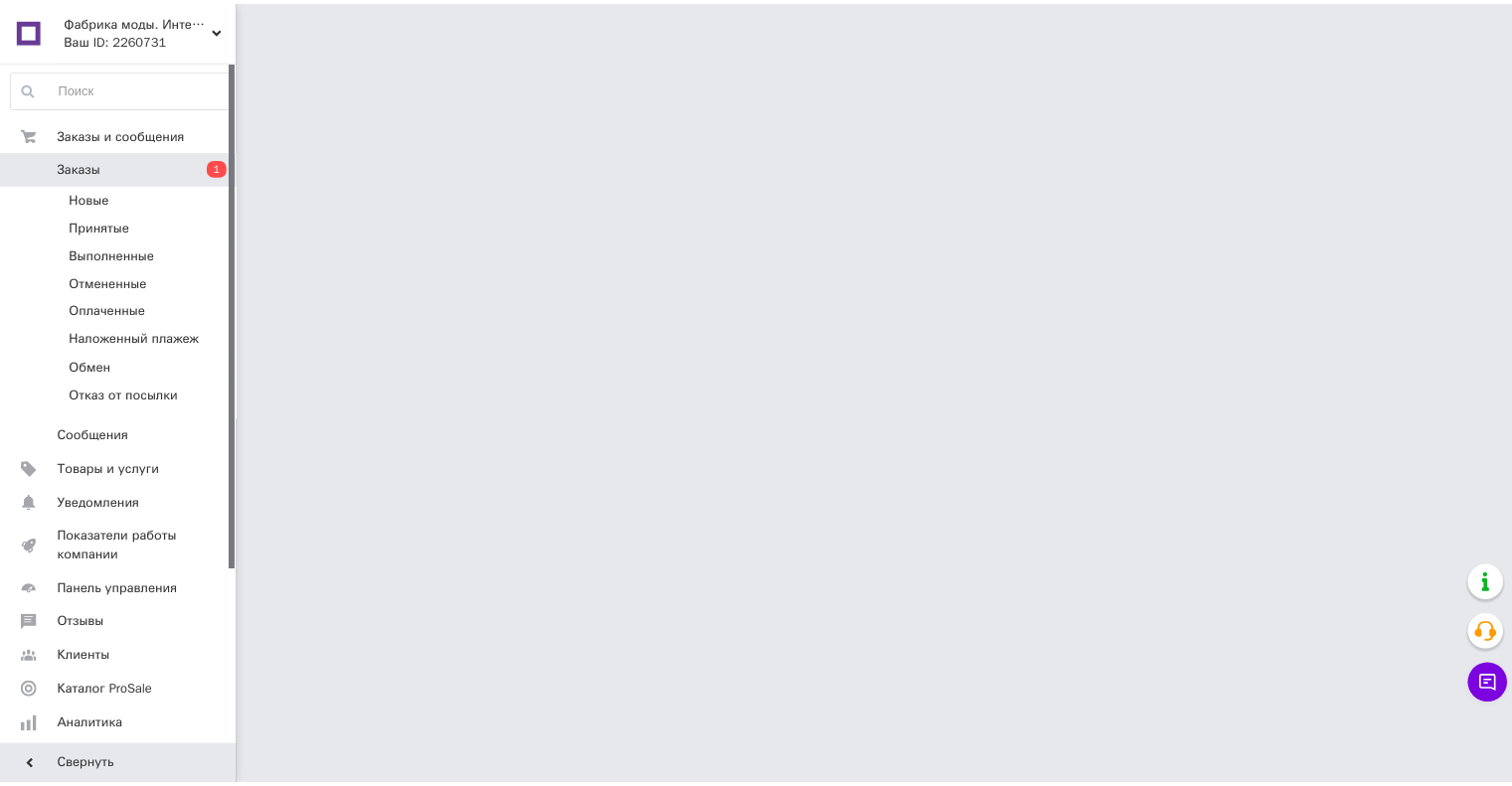 scroll, scrollTop: 0, scrollLeft: 0, axis: both 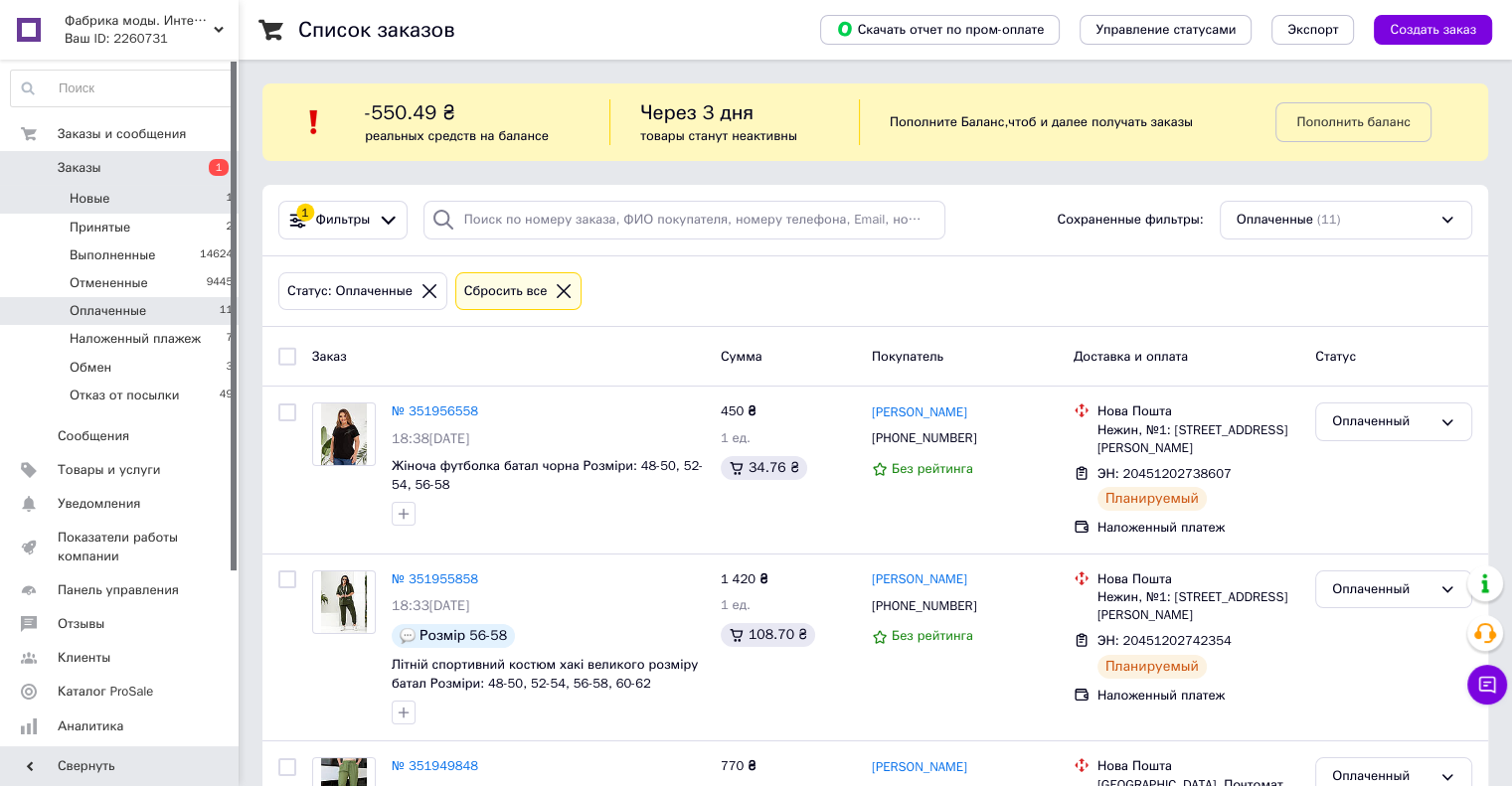 click on "Новые 1" at bounding box center [122, 199] 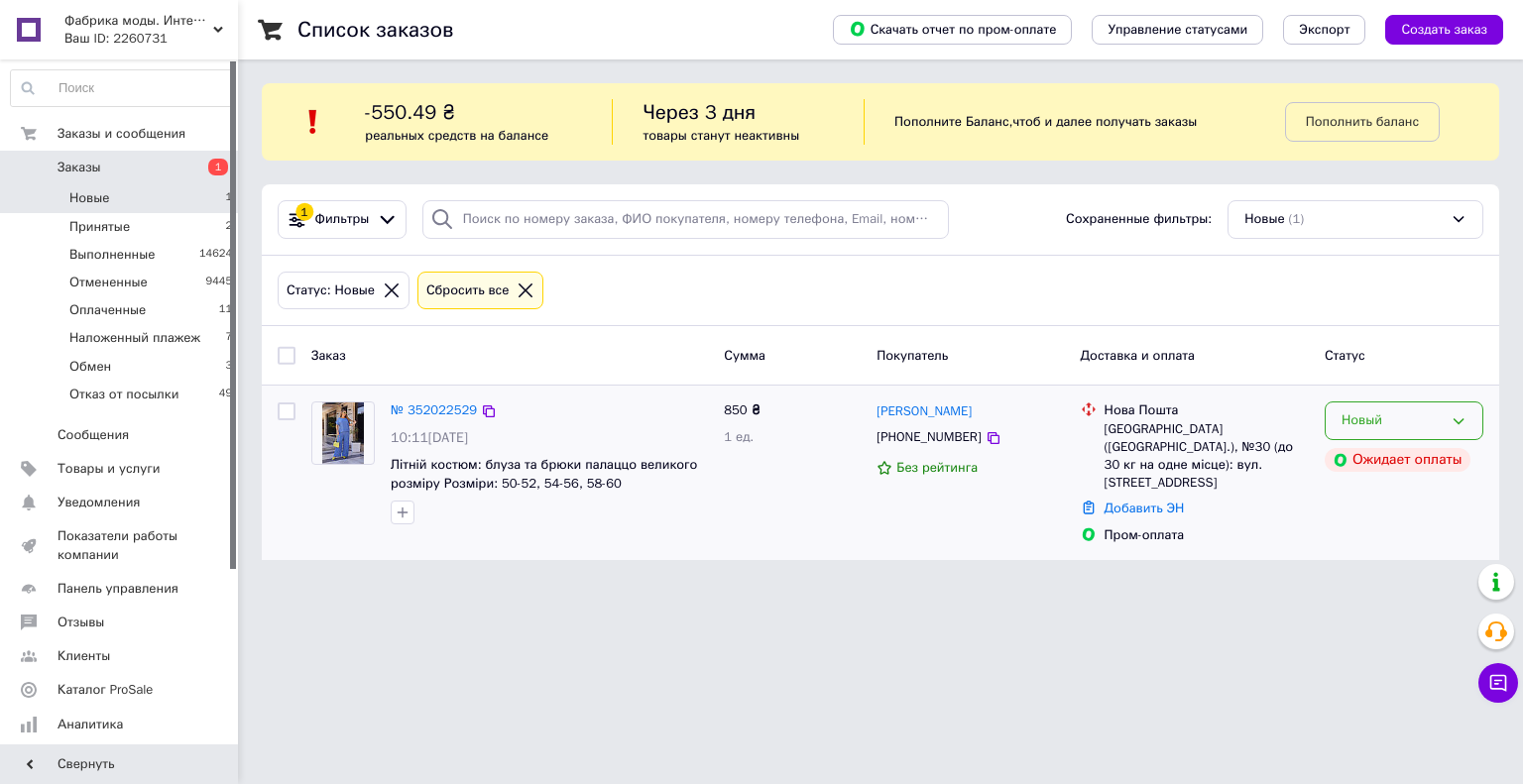 click on "Новый" at bounding box center (1392, 420) 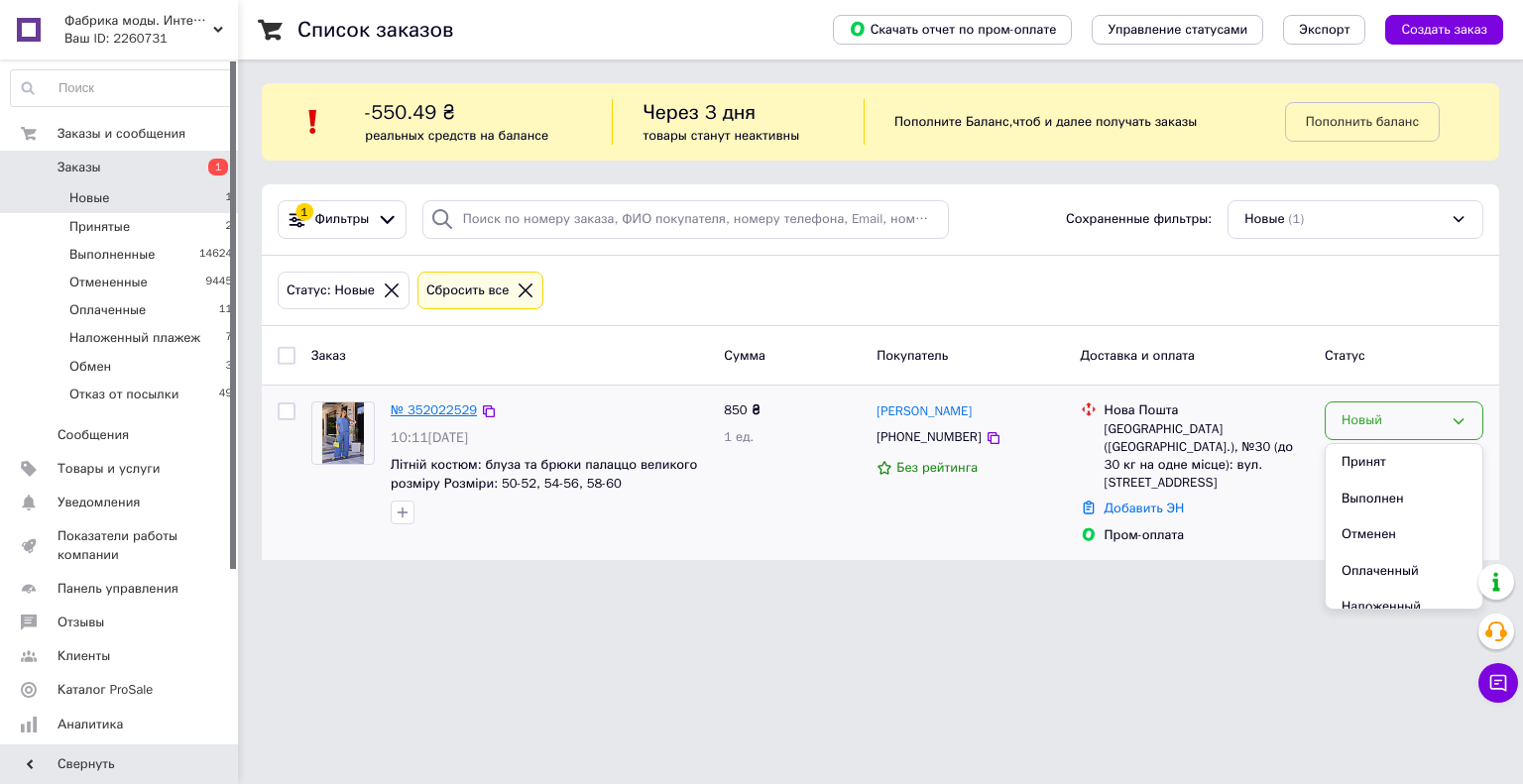 click on "№ 352022529" at bounding box center [433, 409] 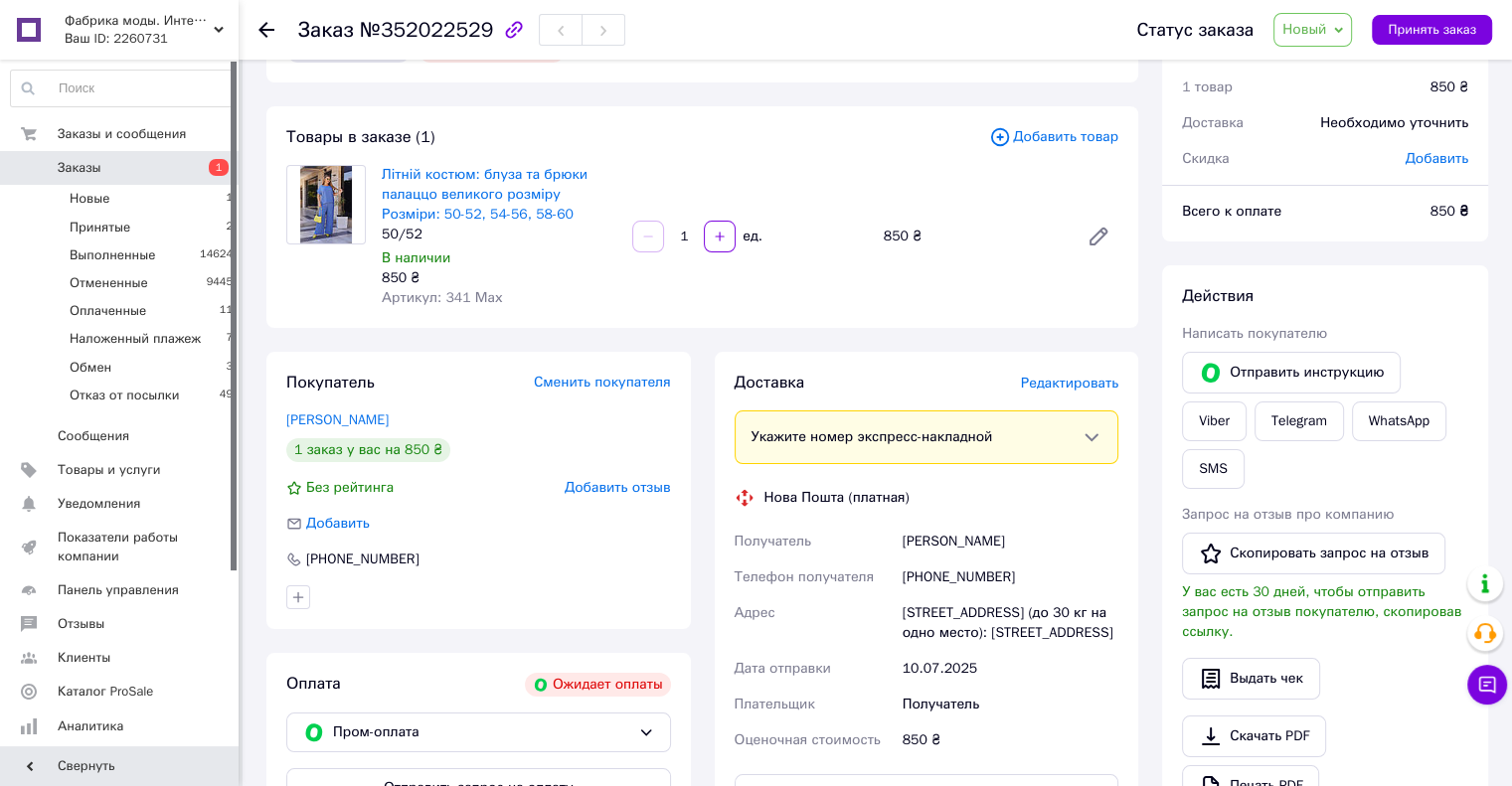 scroll, scrollTop: 99, scrollLeft: 0, axis: vertical 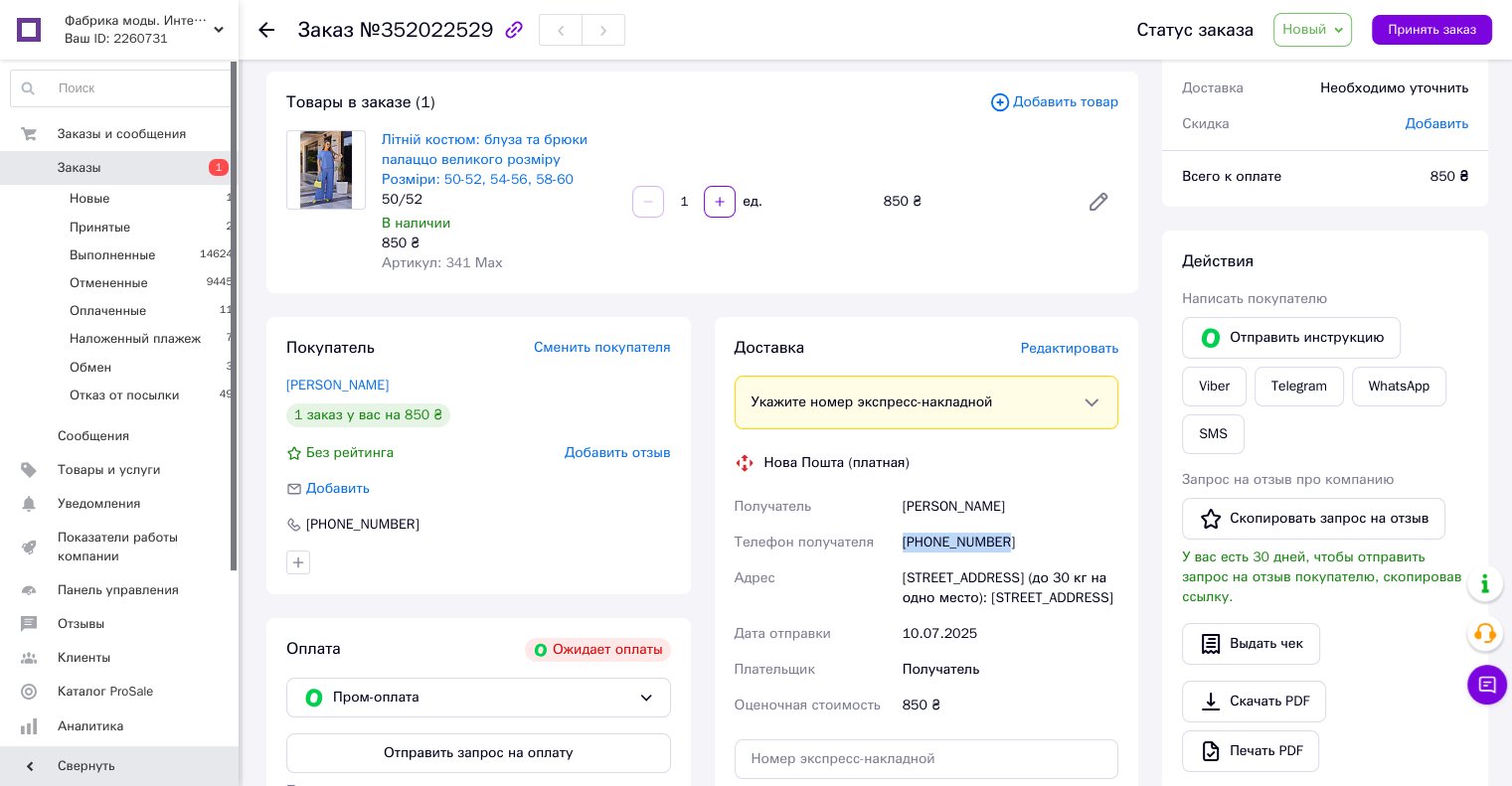 drag, startPoint x: 903, startPoint y: 546, endPoint x: 1010, endPoint y: 545, distance: 107.00467 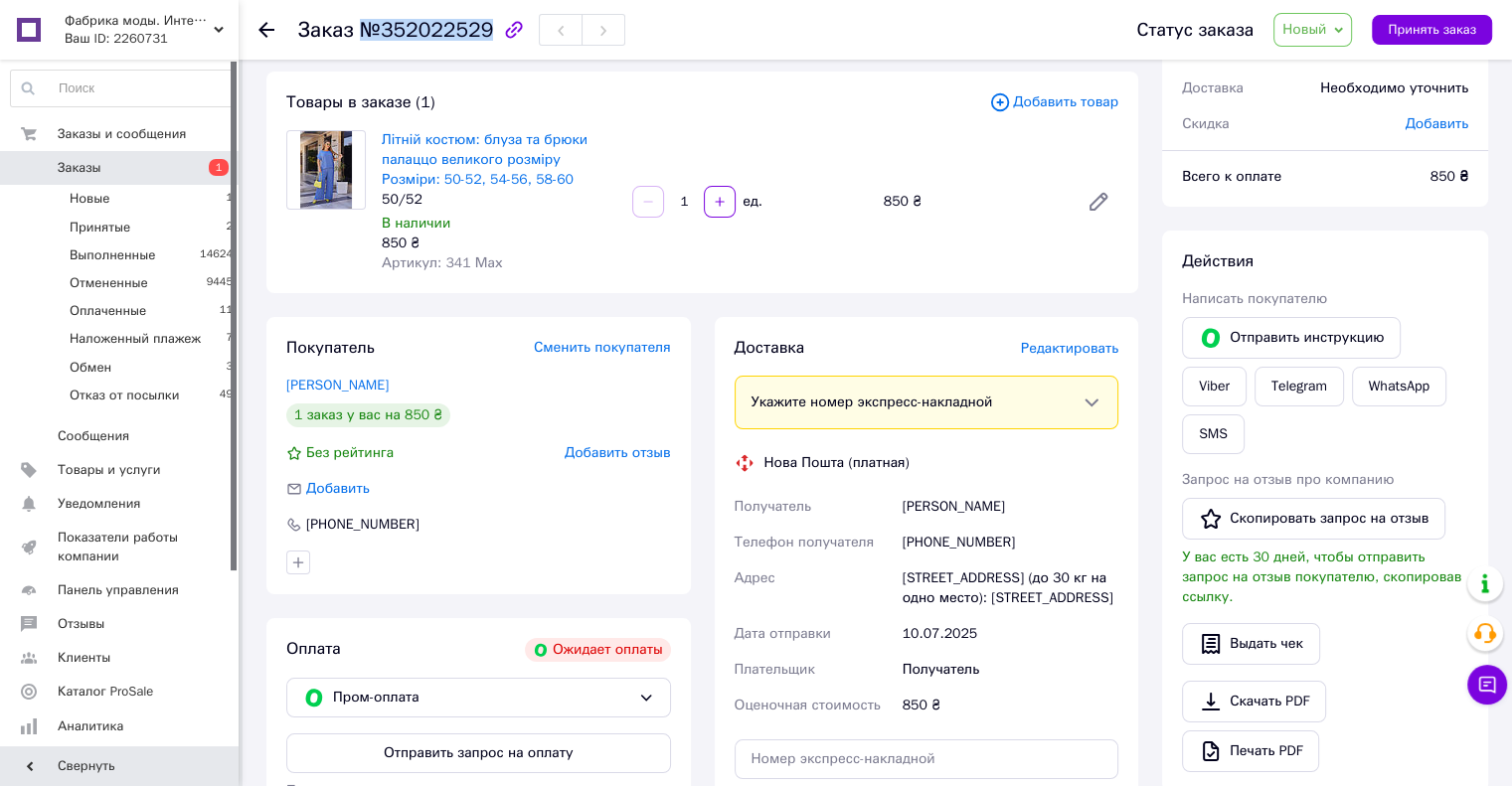 drag, startPoint x: 365, startPoint y: 27, endPoint x: 480, endPoint y: 35, distance: 115.277925 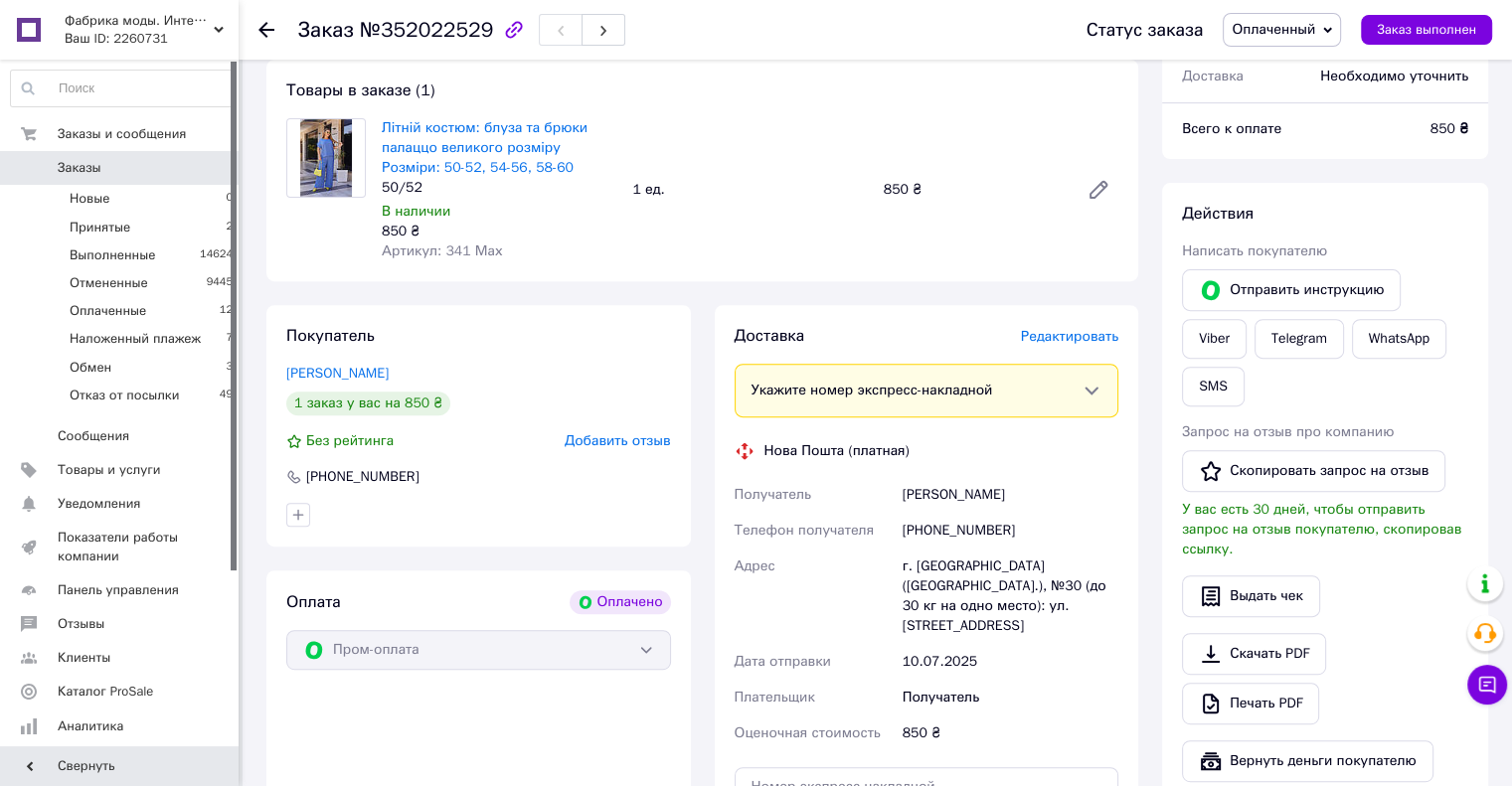 scroll, scrollTop: 696, scrollLeft: 0, axis: vertical 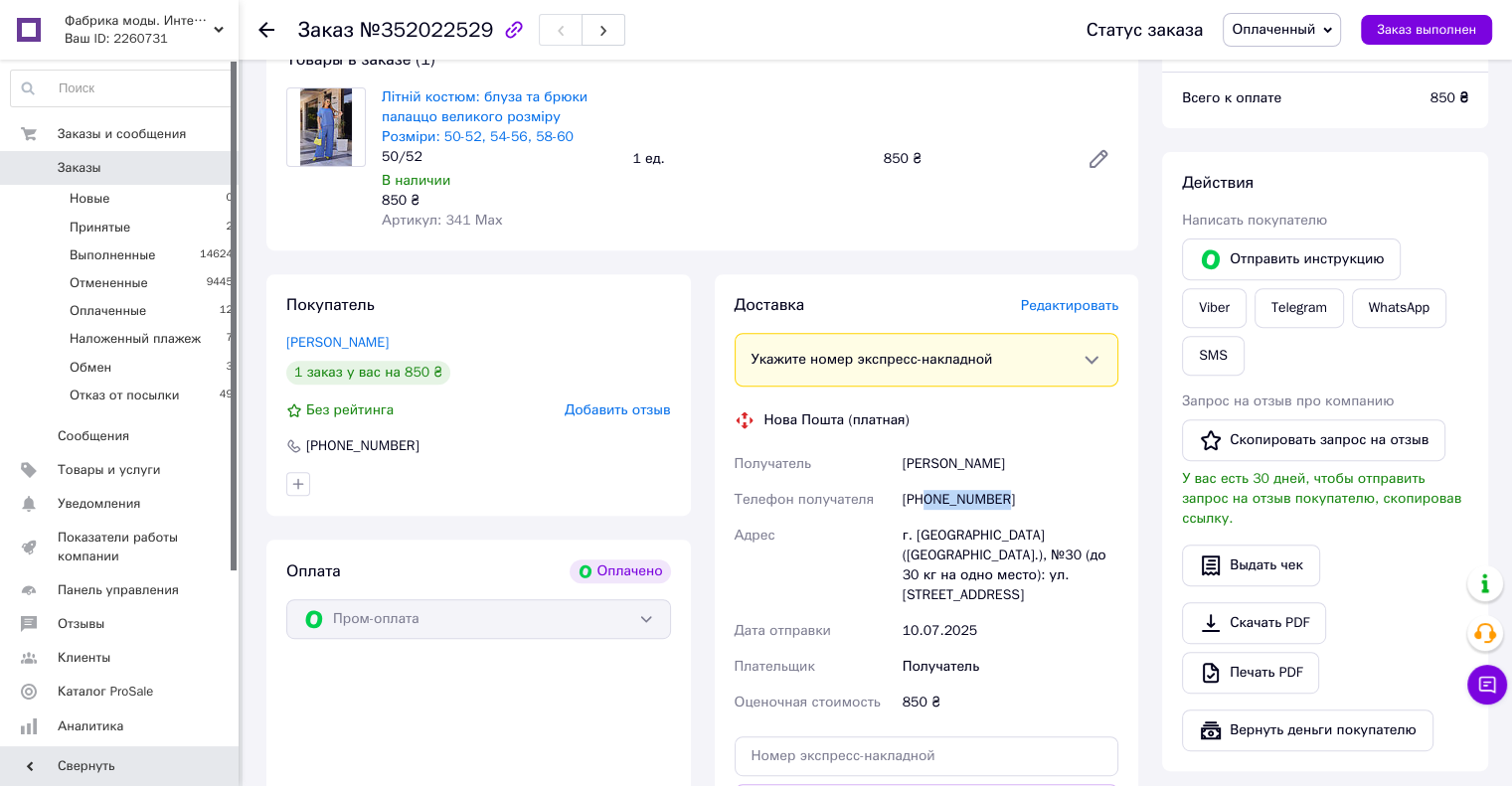drag, startPoint x: 926, startPoint y: 505, endPoint x: 1038, endPoint y: 499, distance: 112.1606 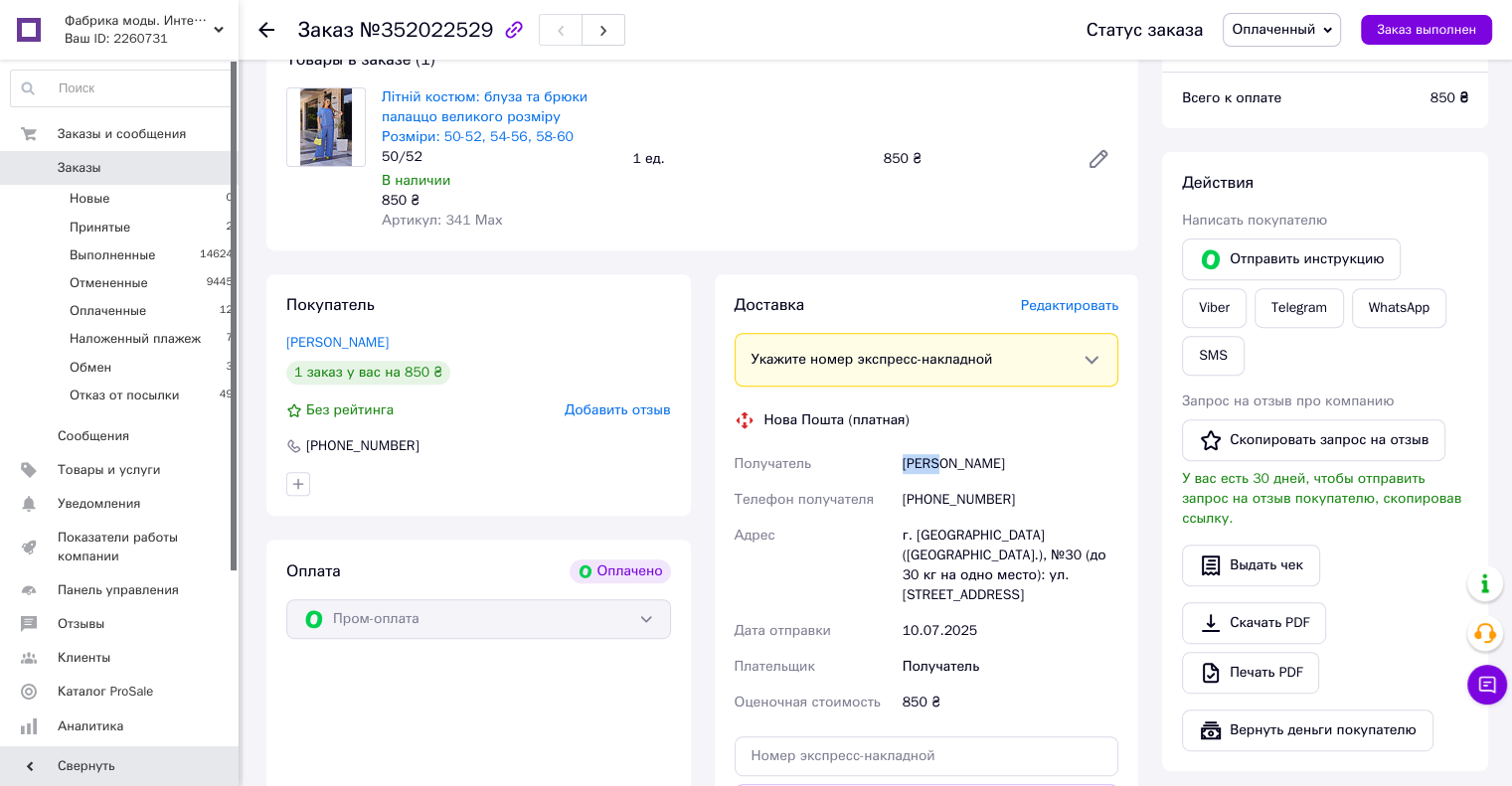 drag, startPoint x: 906, startPoint y: 466, endPoint x: 938, endPoint y: 468, distance: 32.06244 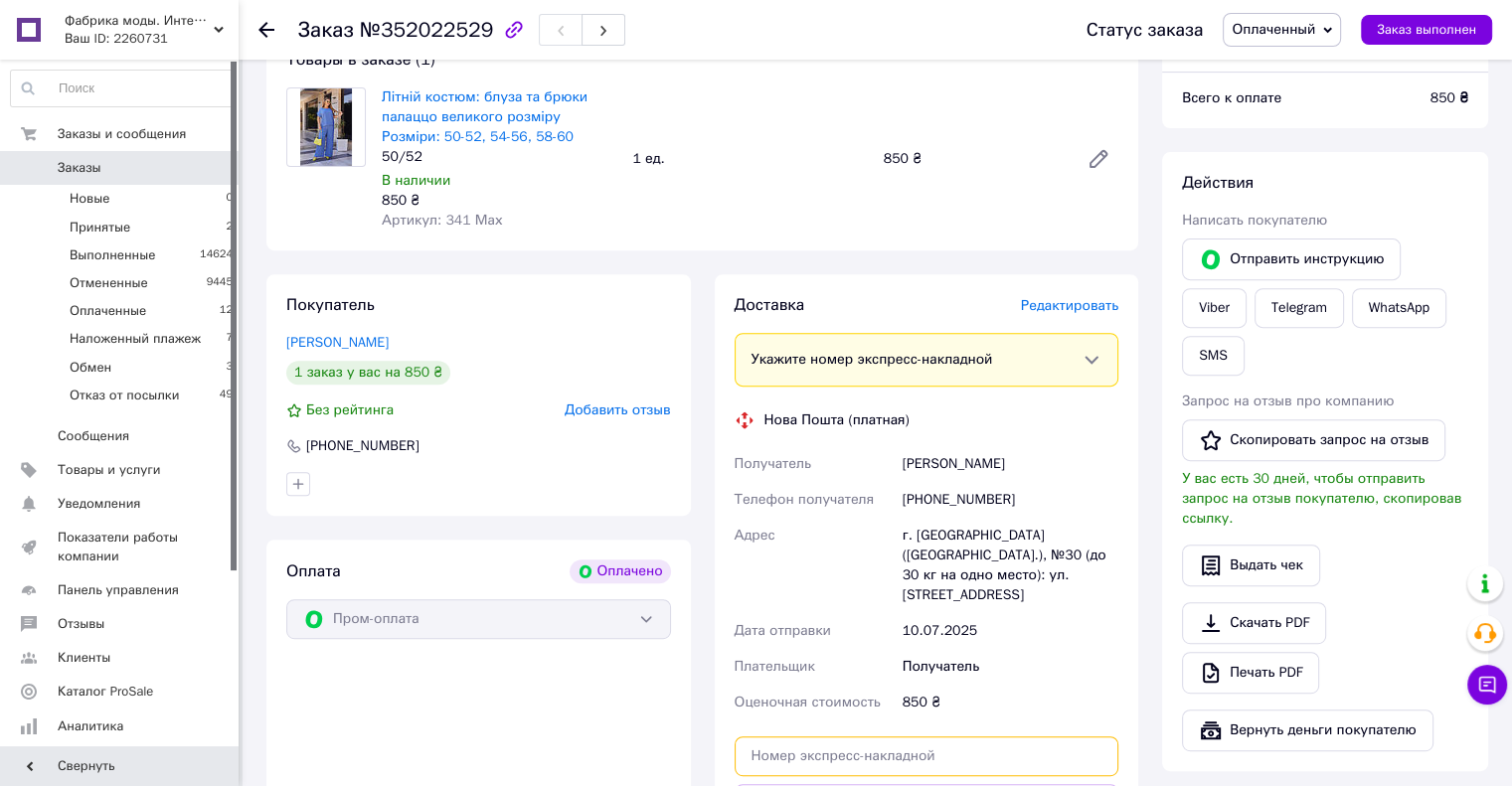 click at bounding box center (926, 756) 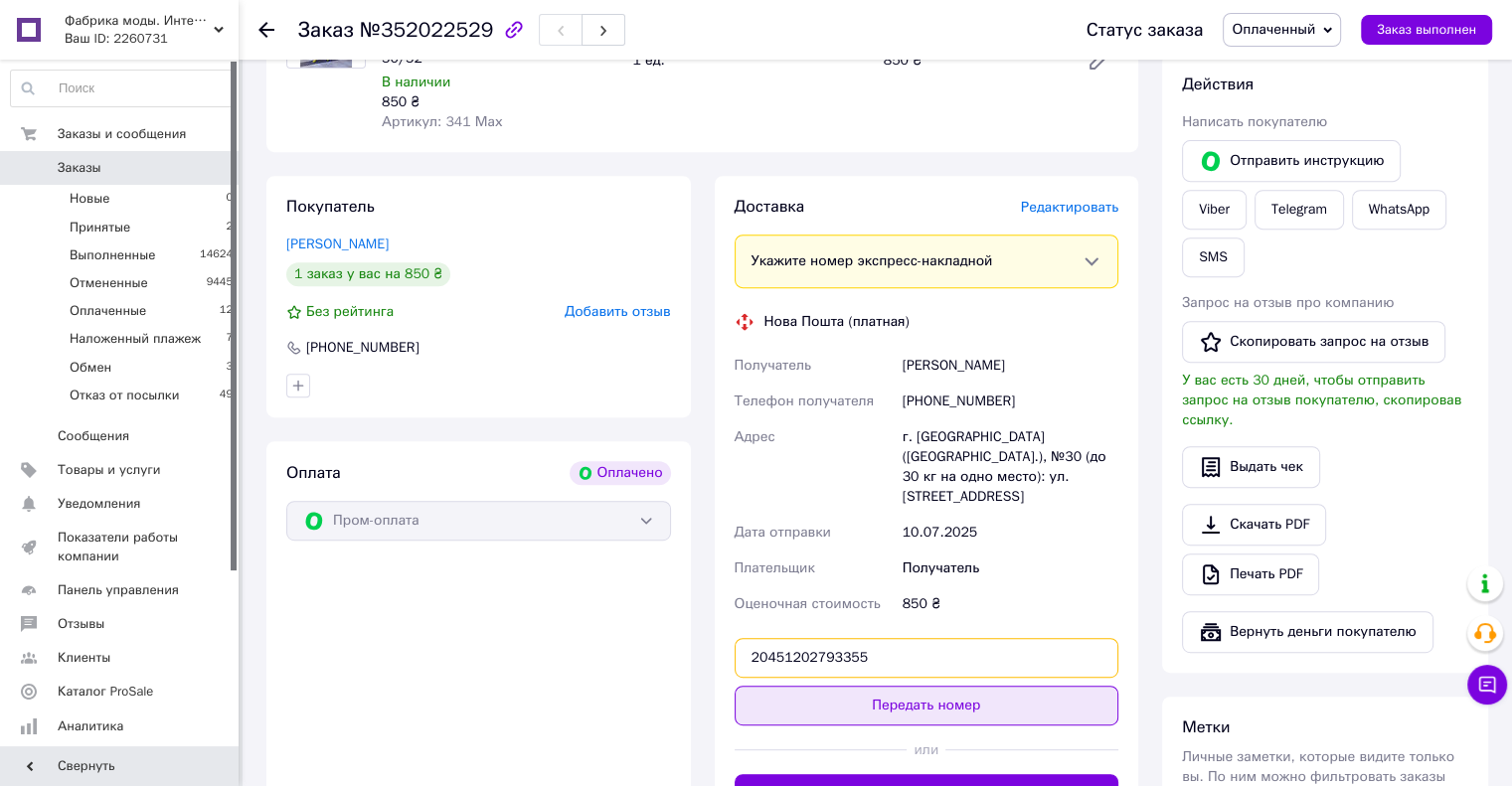 scroll, scrollTop: 795, scrollLeft: 0, axis: vertical 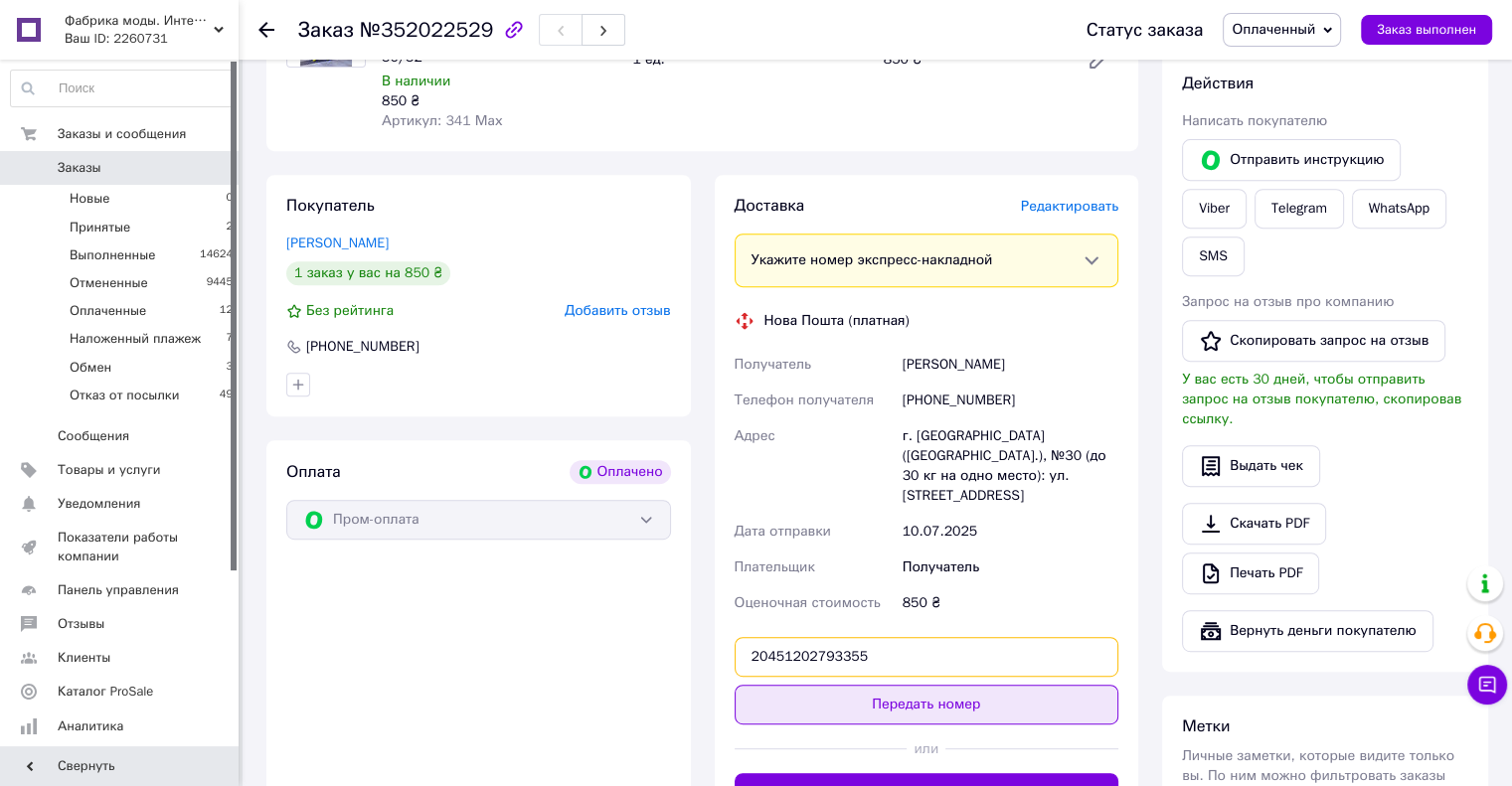 type on "20451202793355" 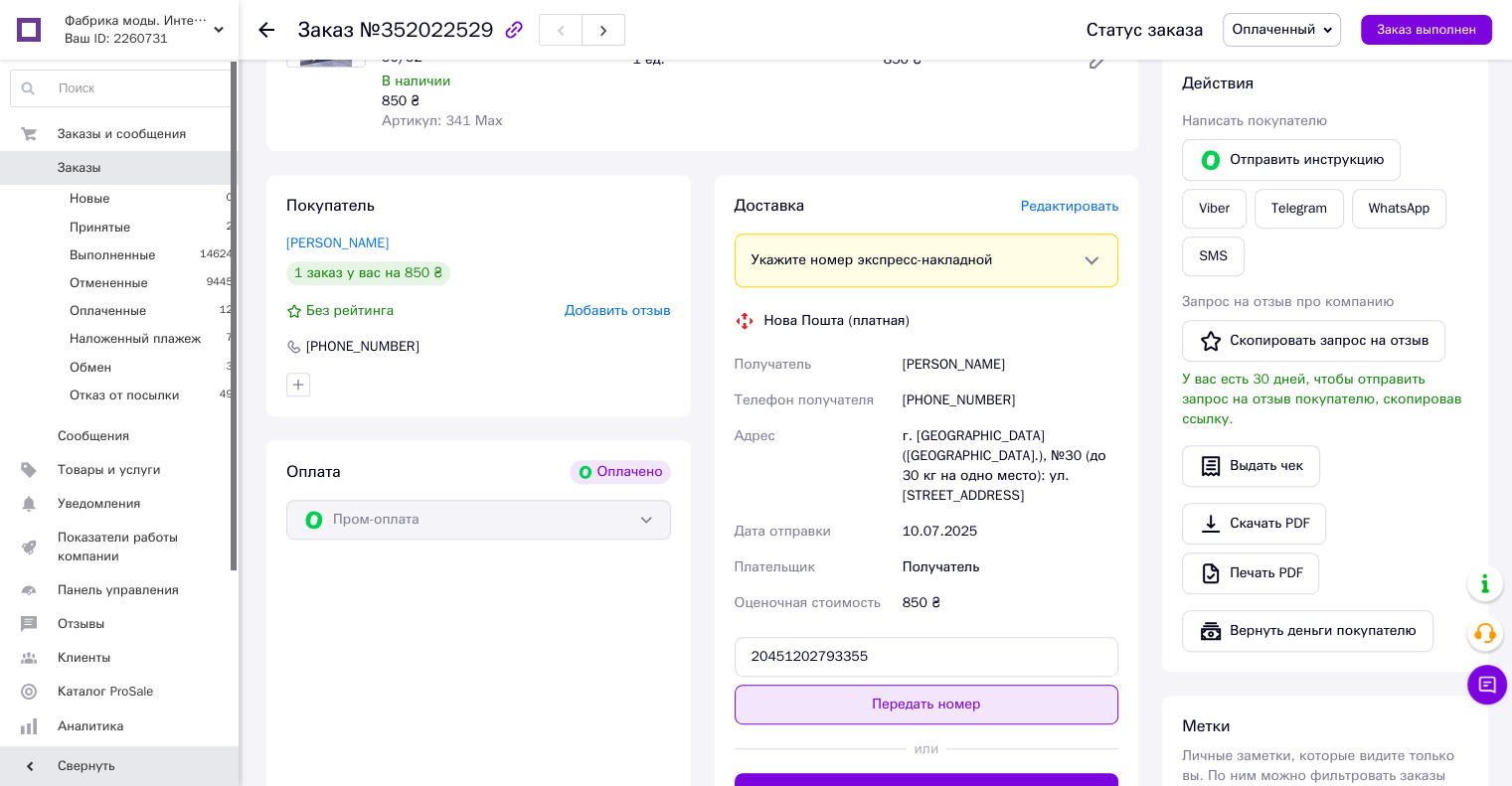 click on "Передать номер" at bounding box center [926, 705] 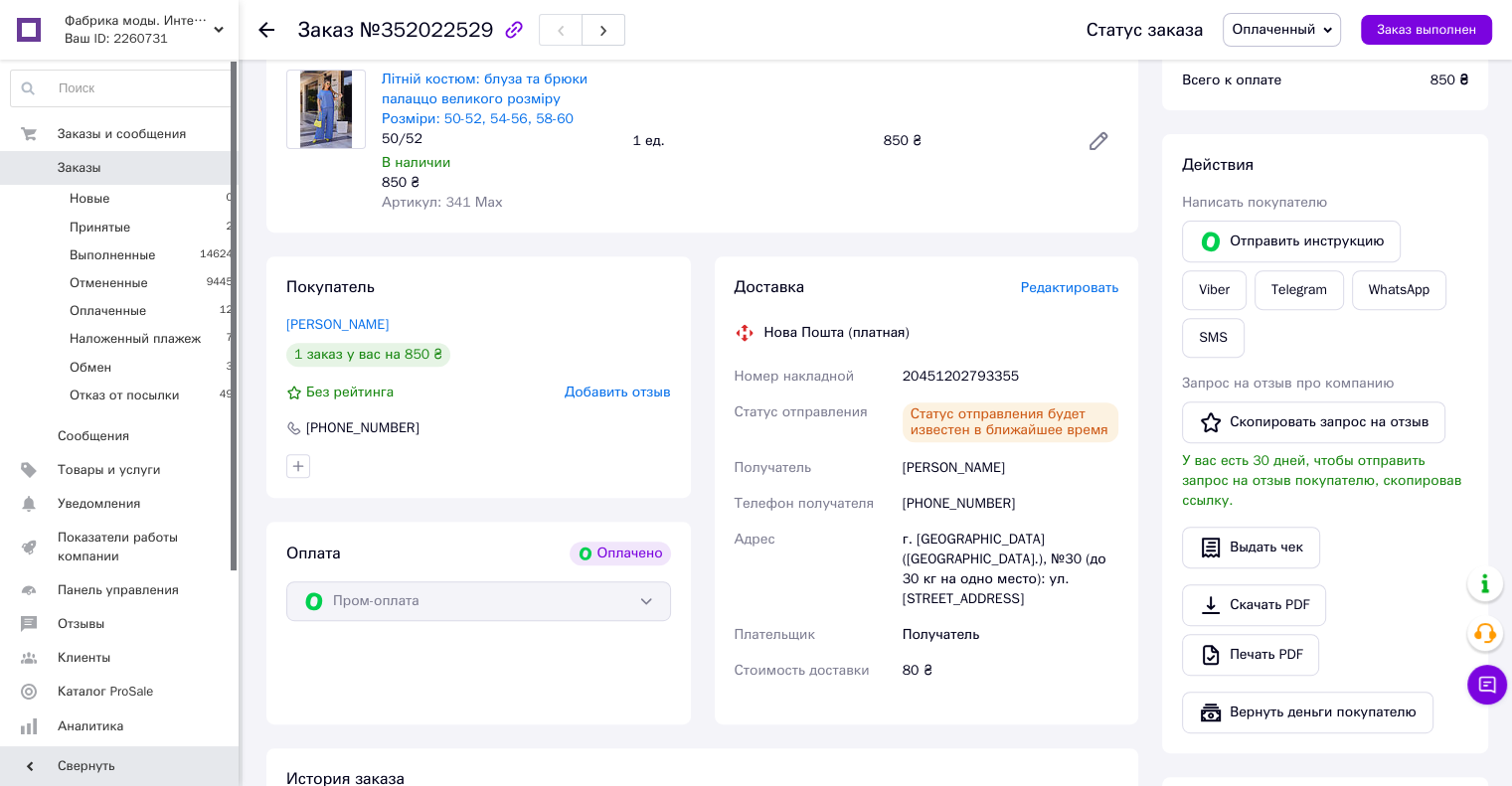 scroll, scrollTop: 596, scrollLeft: 0, axis: vertical 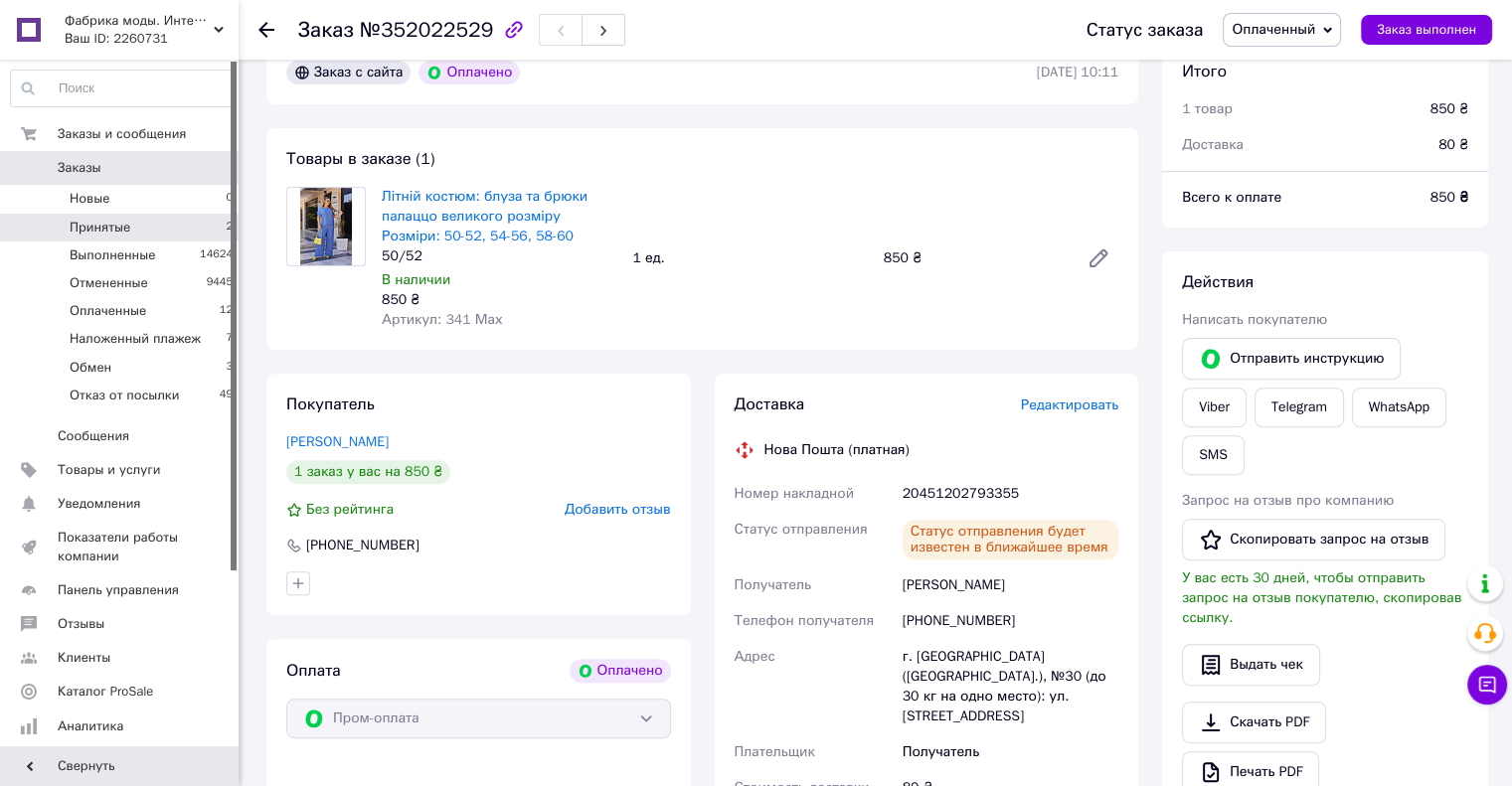 click on "Принятые" at bounding box center [99, 228] 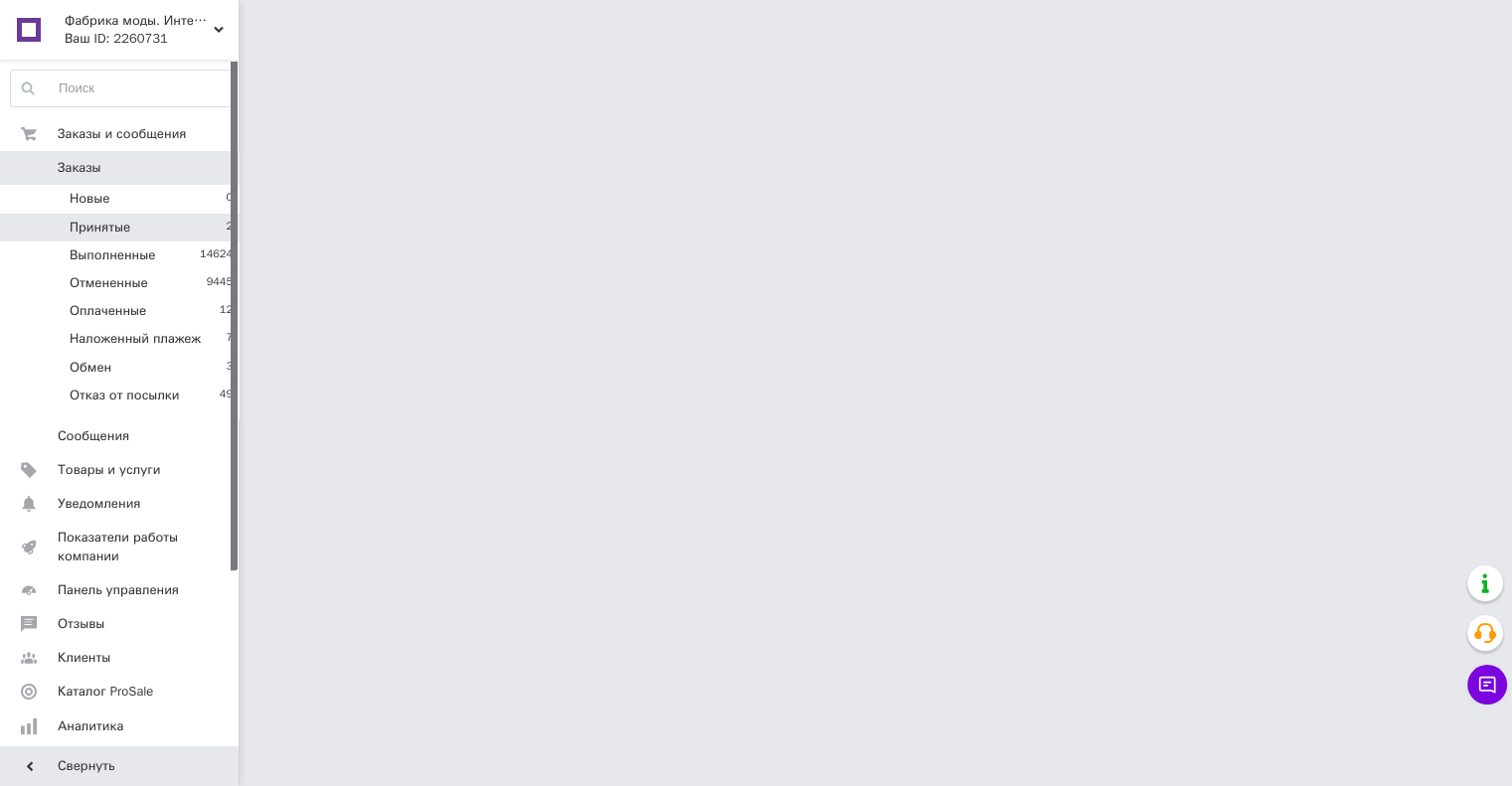 scroll, scrollTop: 0, scrollLeft: 0, axis: both 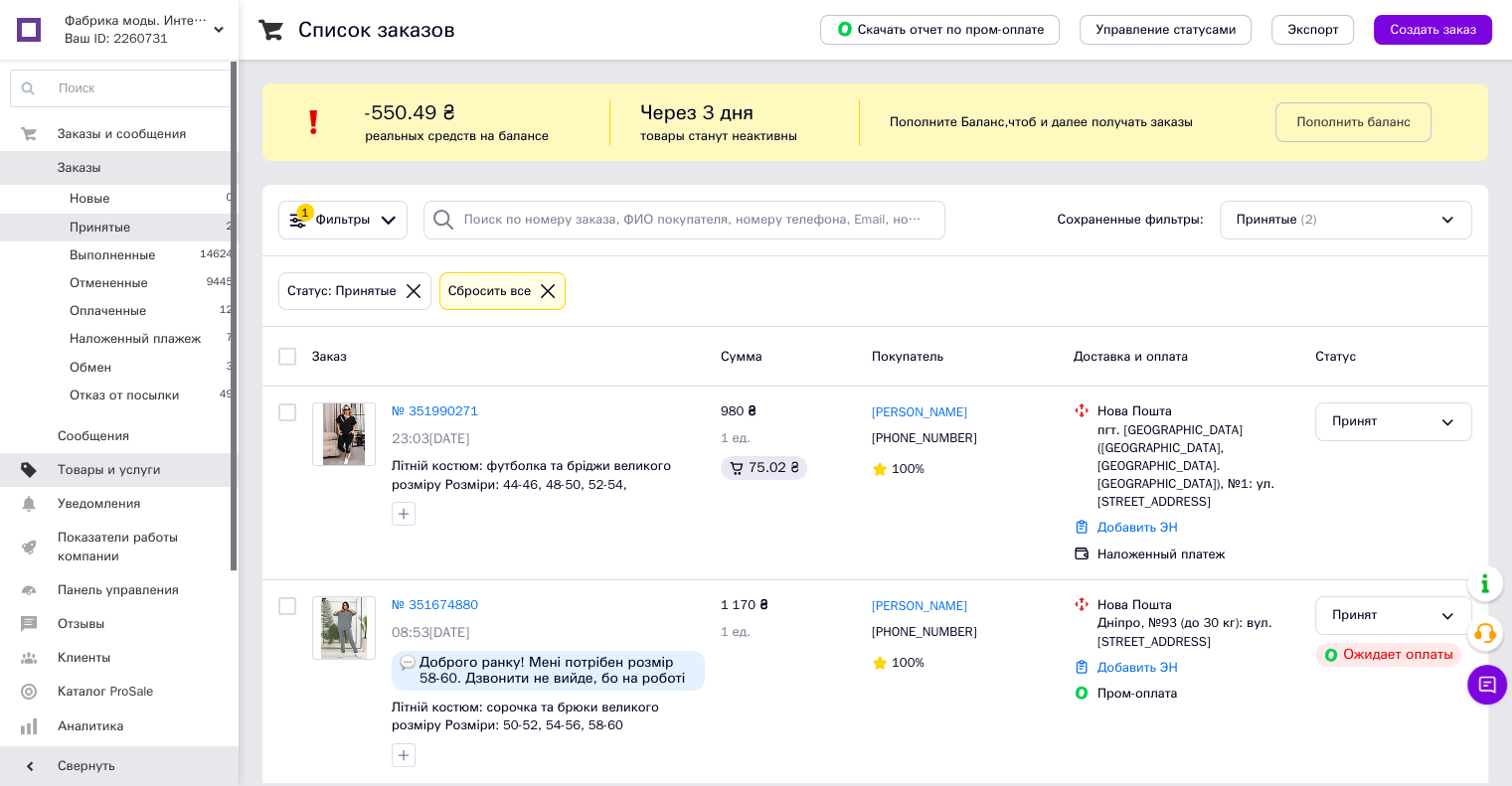click on "Товары и услуги" at bounding box center (122, 470) 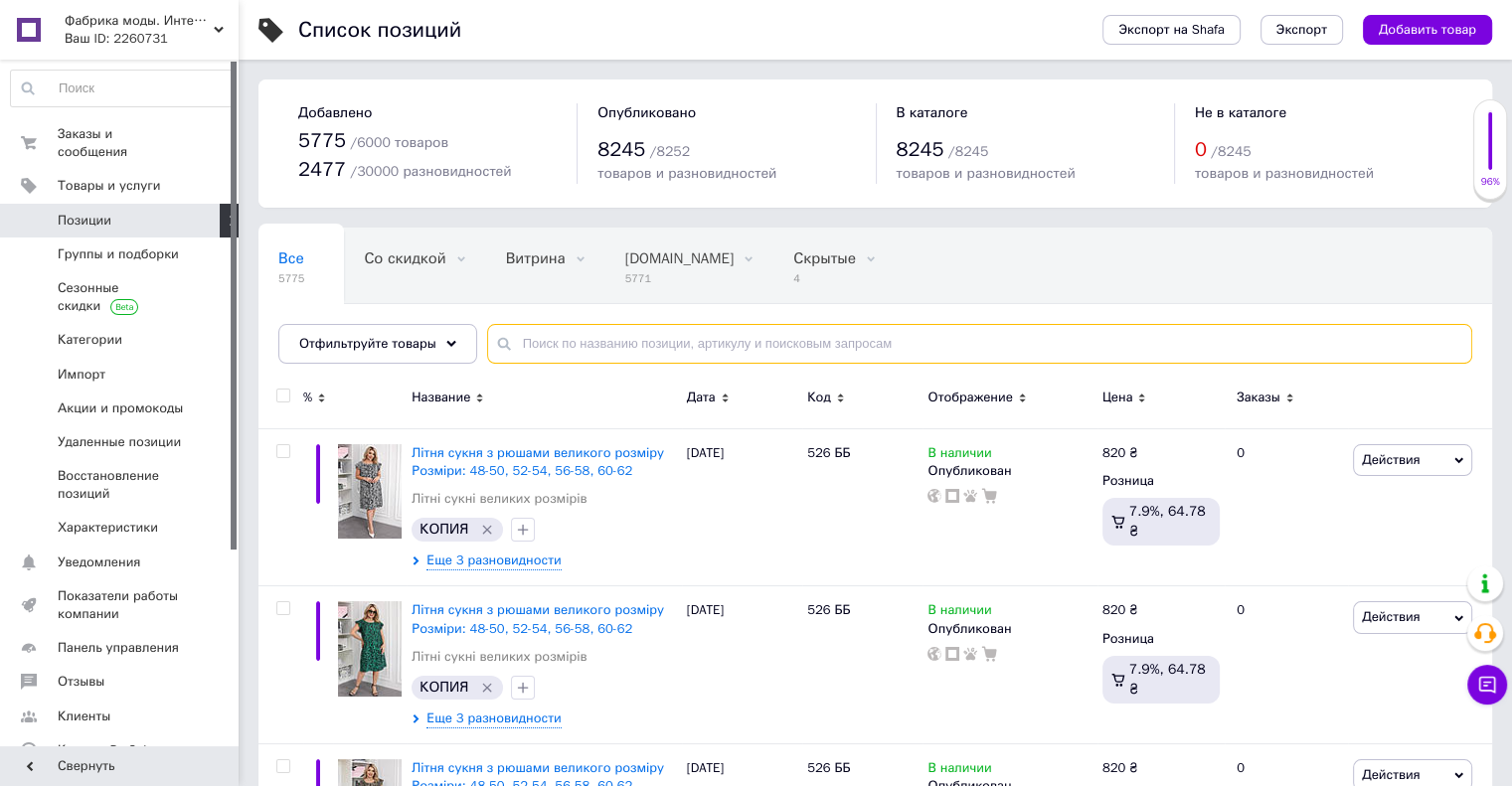 click at bounding box center [979, 344] 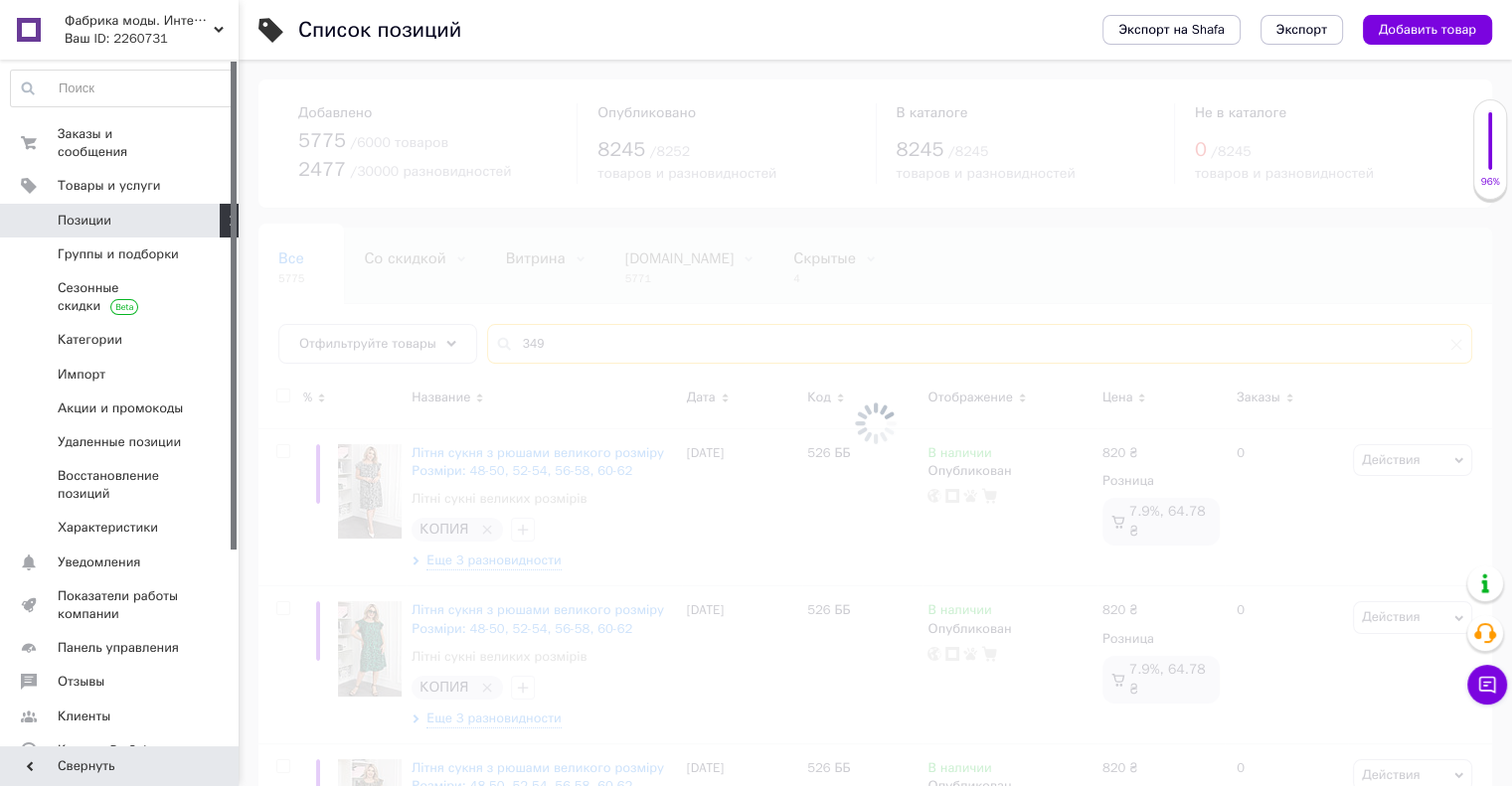 type on "349" 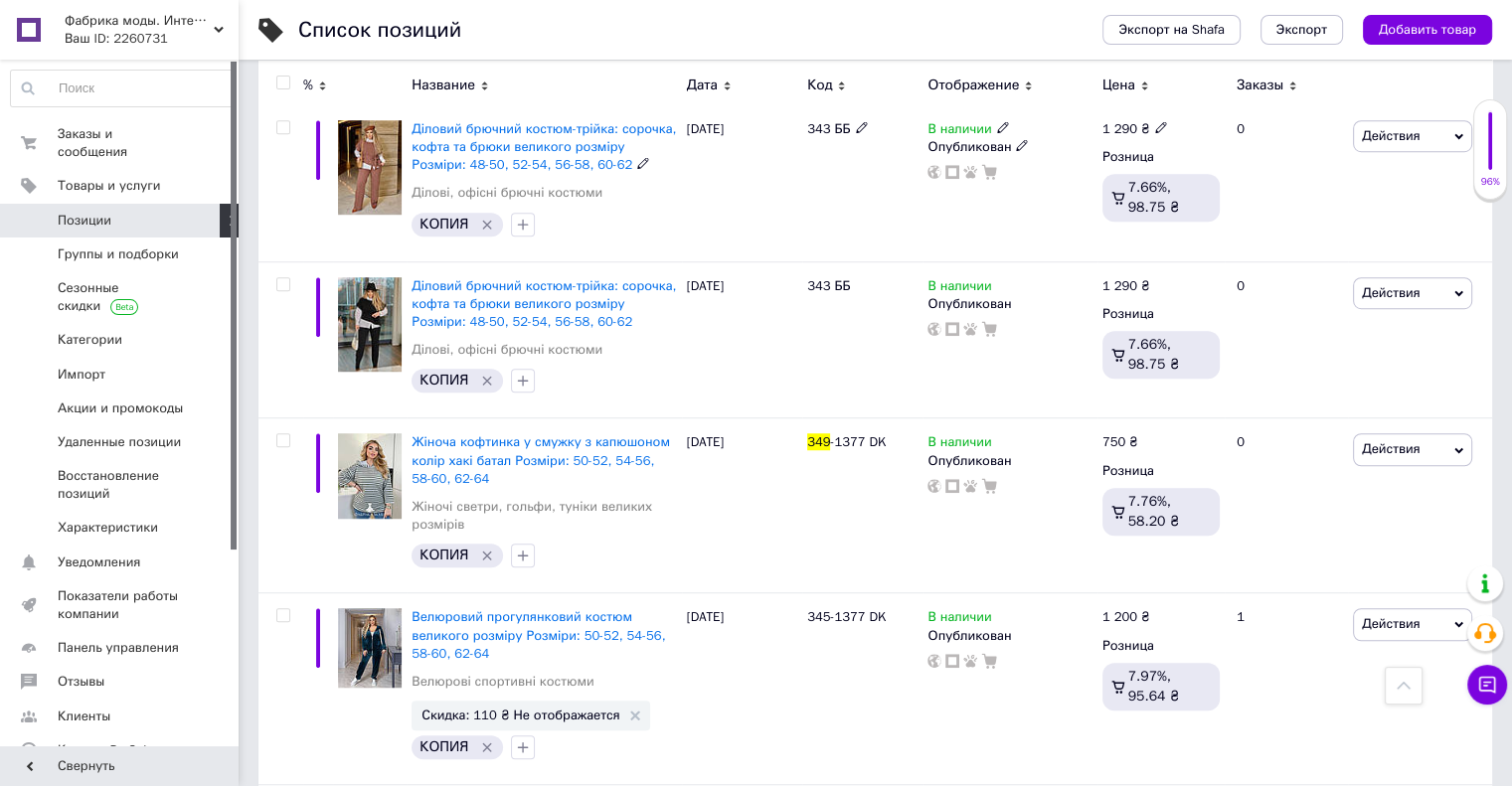 scroll, scrollTop: 1391, scrollLeft: 0, axis: vertical 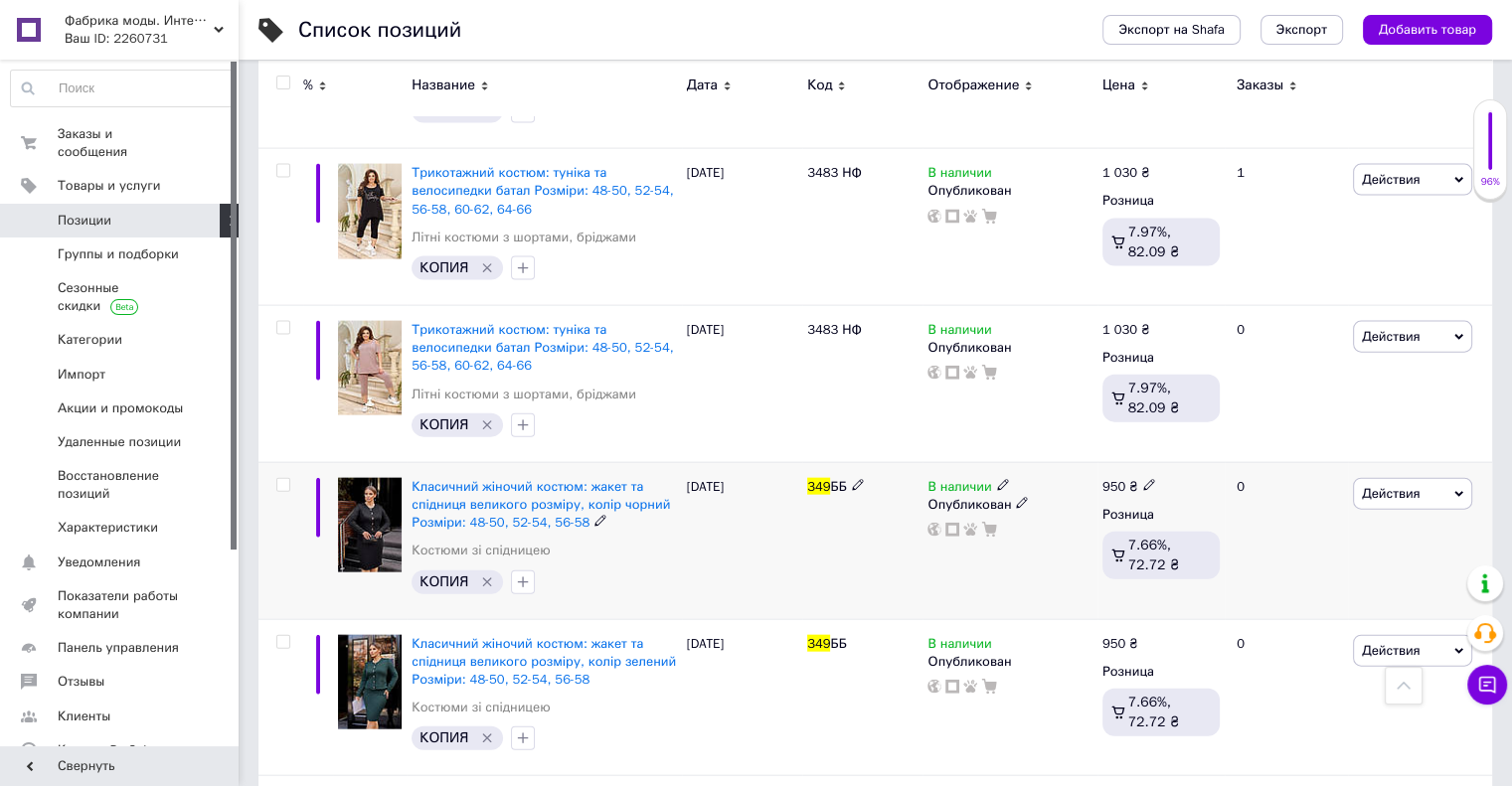 click at bounding box center (282, 485) 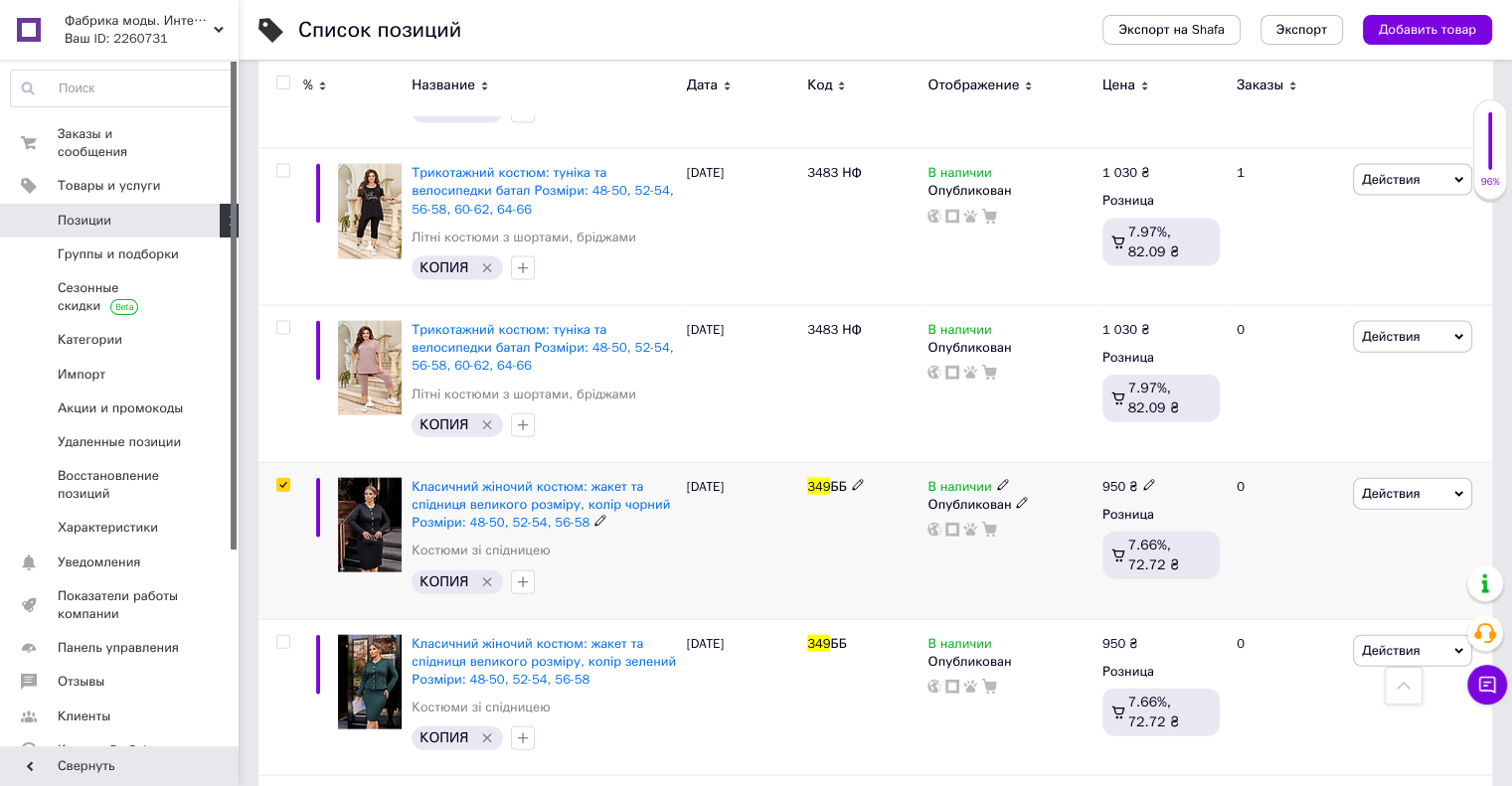 checkbox on "true" 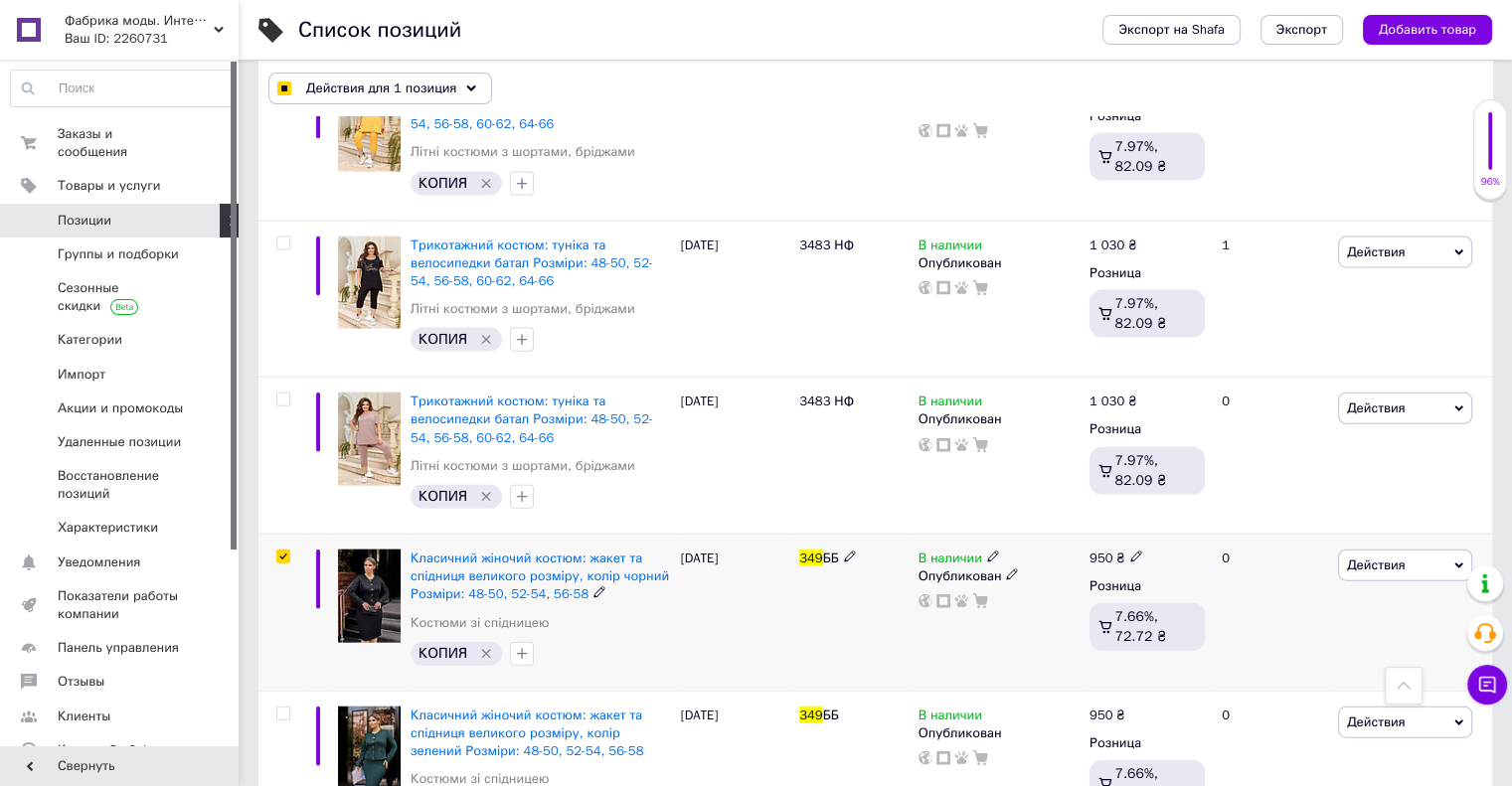 scroll, scrollTop: 4371, scrollLeft: 0, axis: vertical 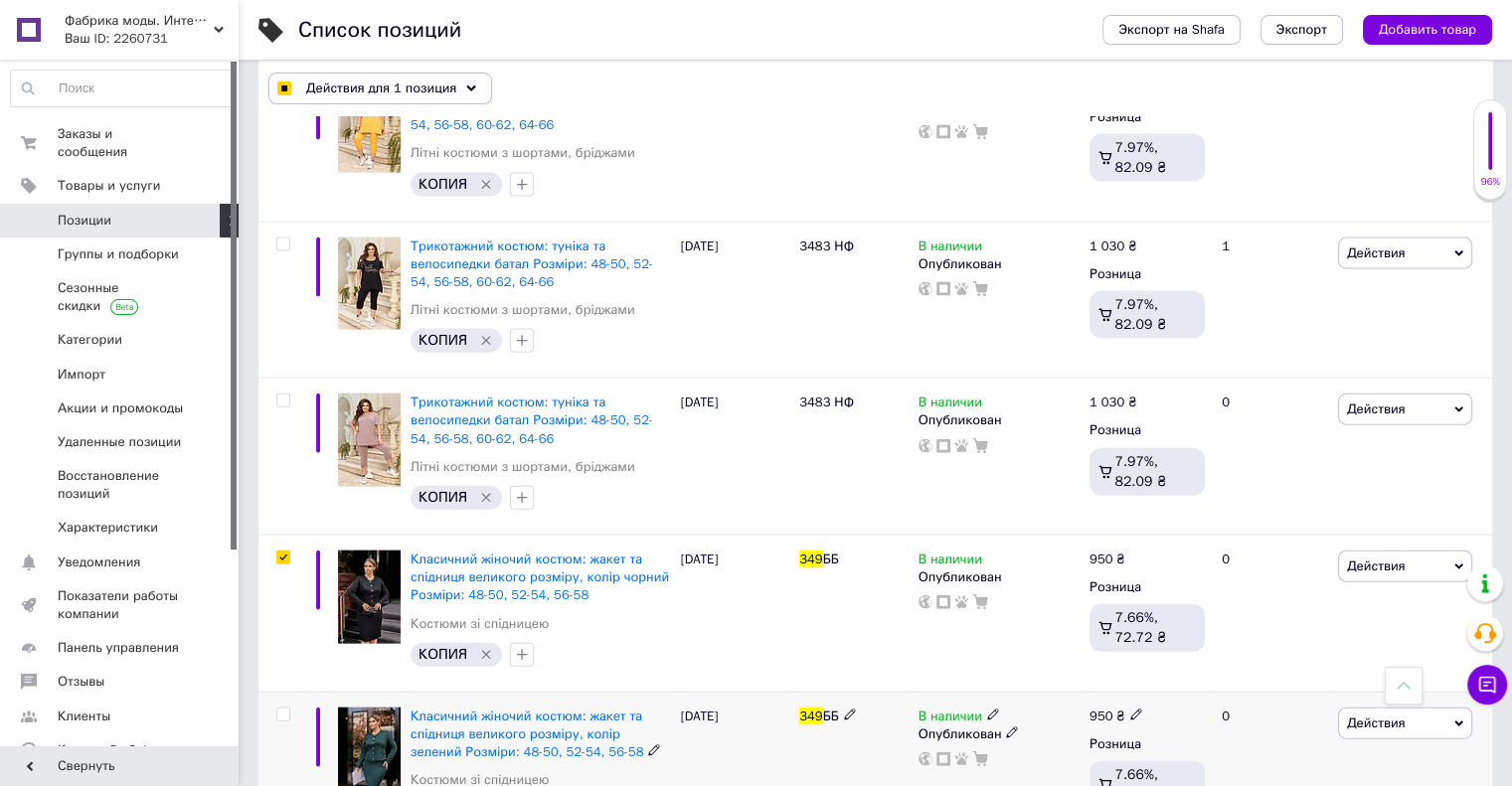 click at bounding box center (282, 714) 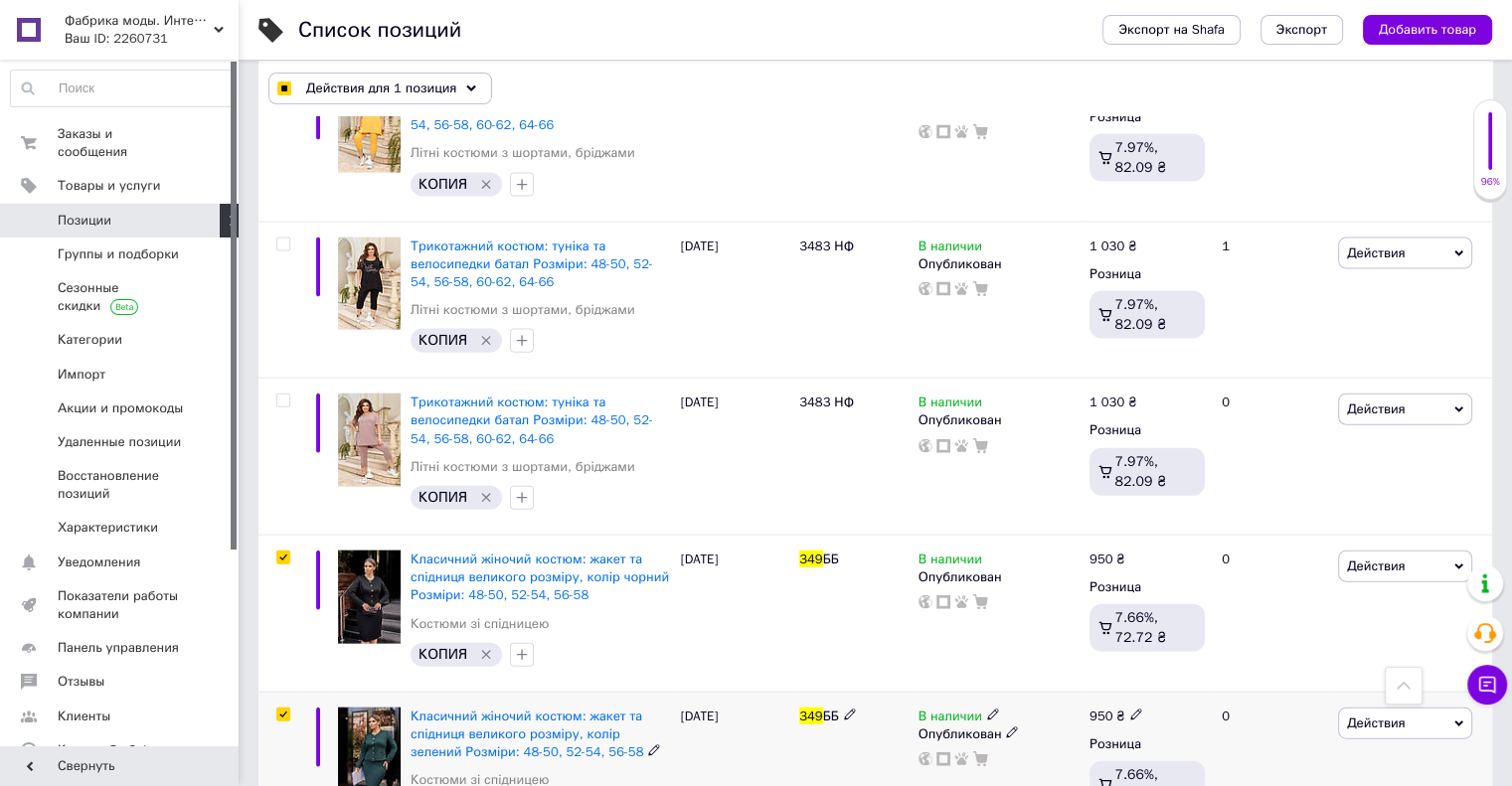 checkbox on "true" 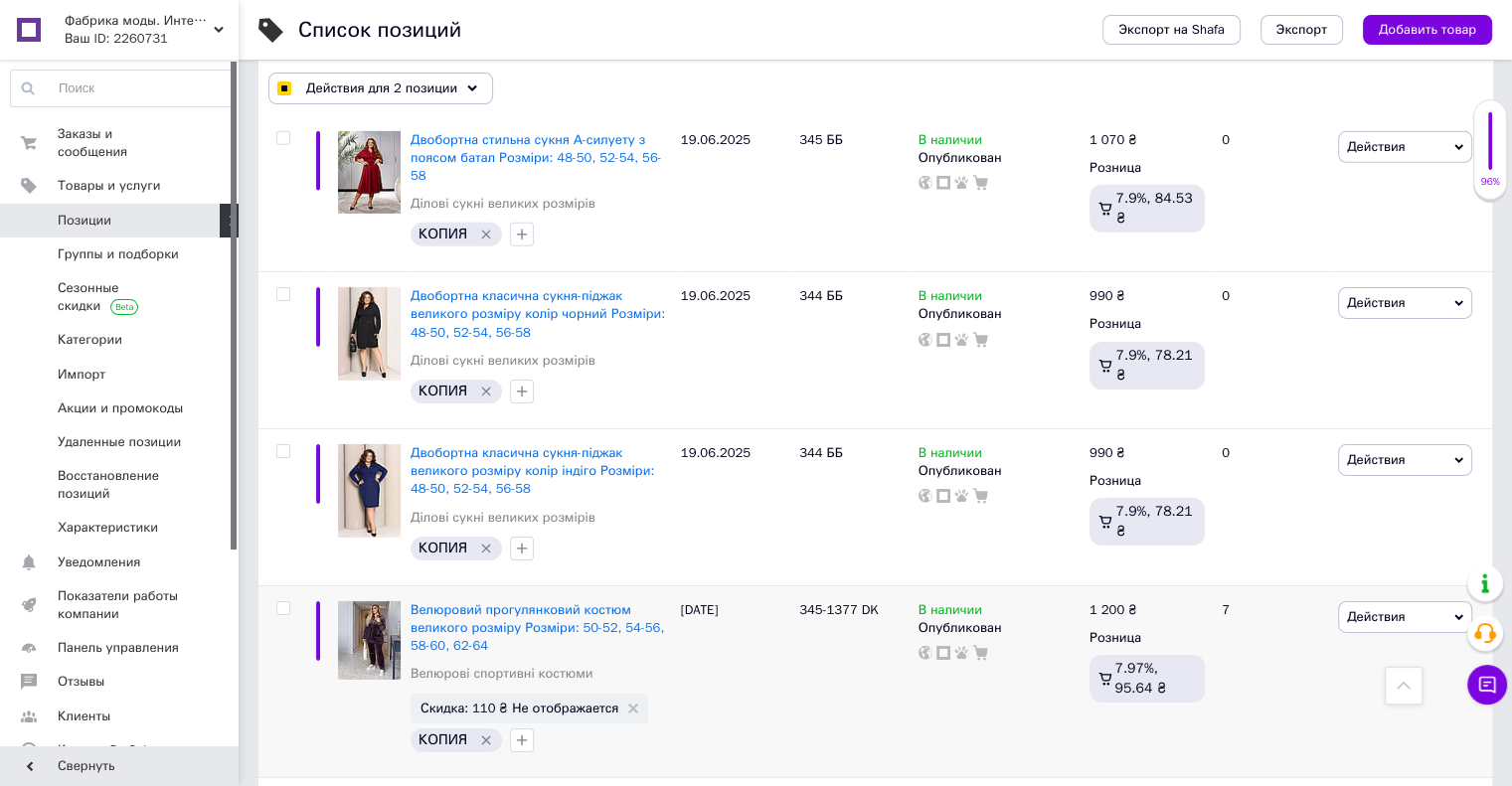 scroll, scrollTop: 6431, scrollLeft: 0, axis: vertical 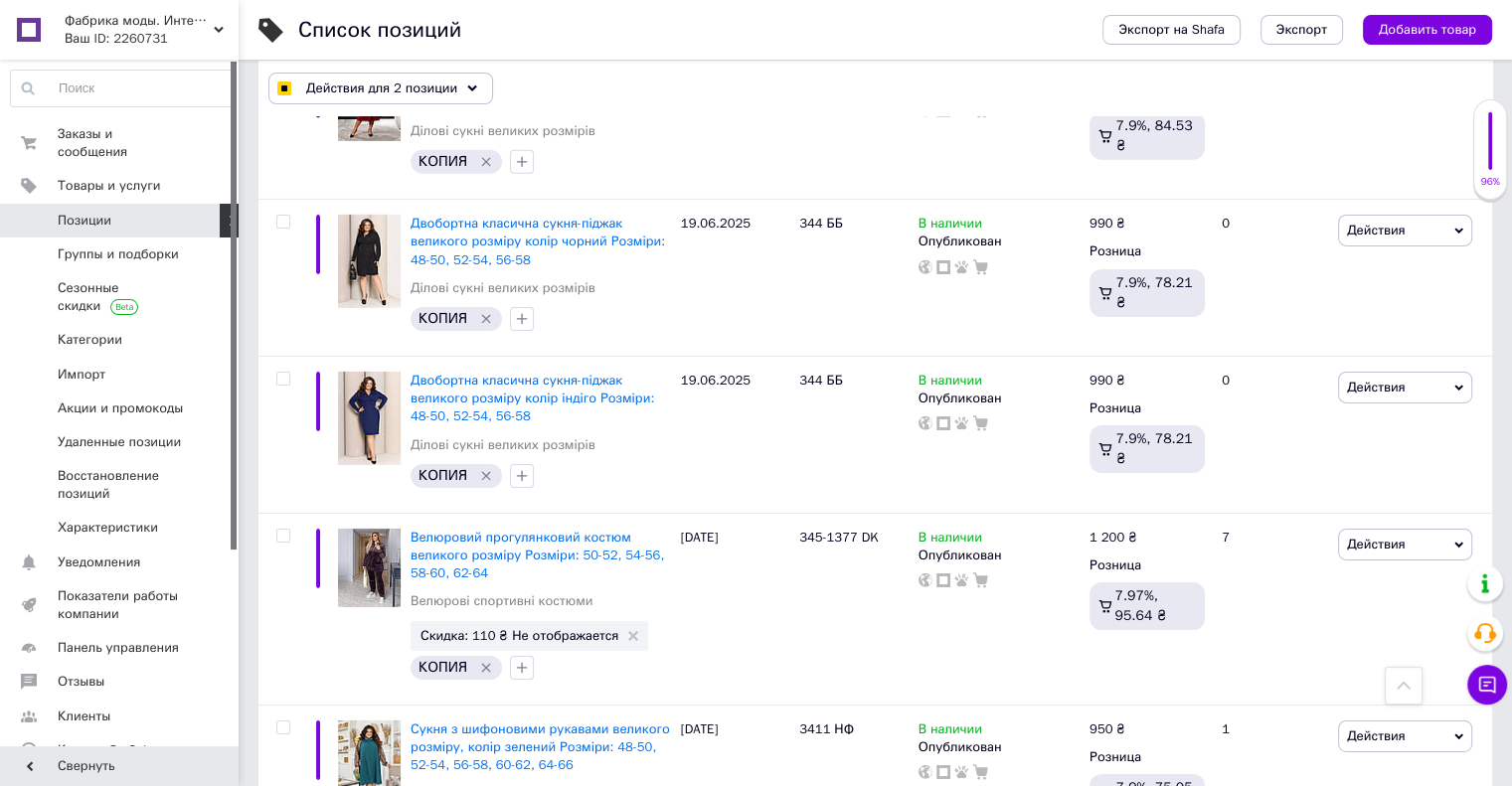 click at bounding box center (282, 883) 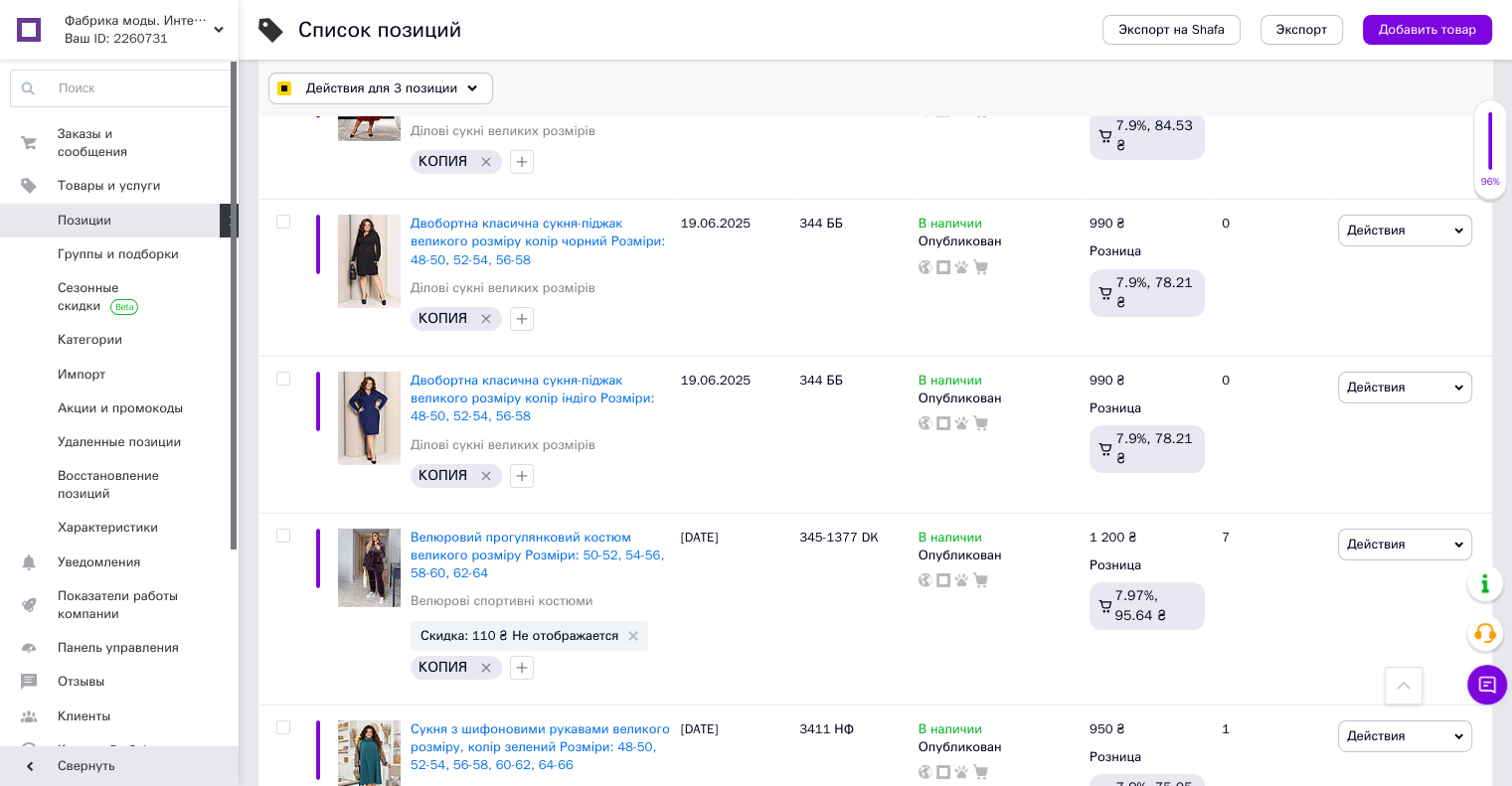 click on "Действия для 3 позиции" at bounding box center (382, 88) 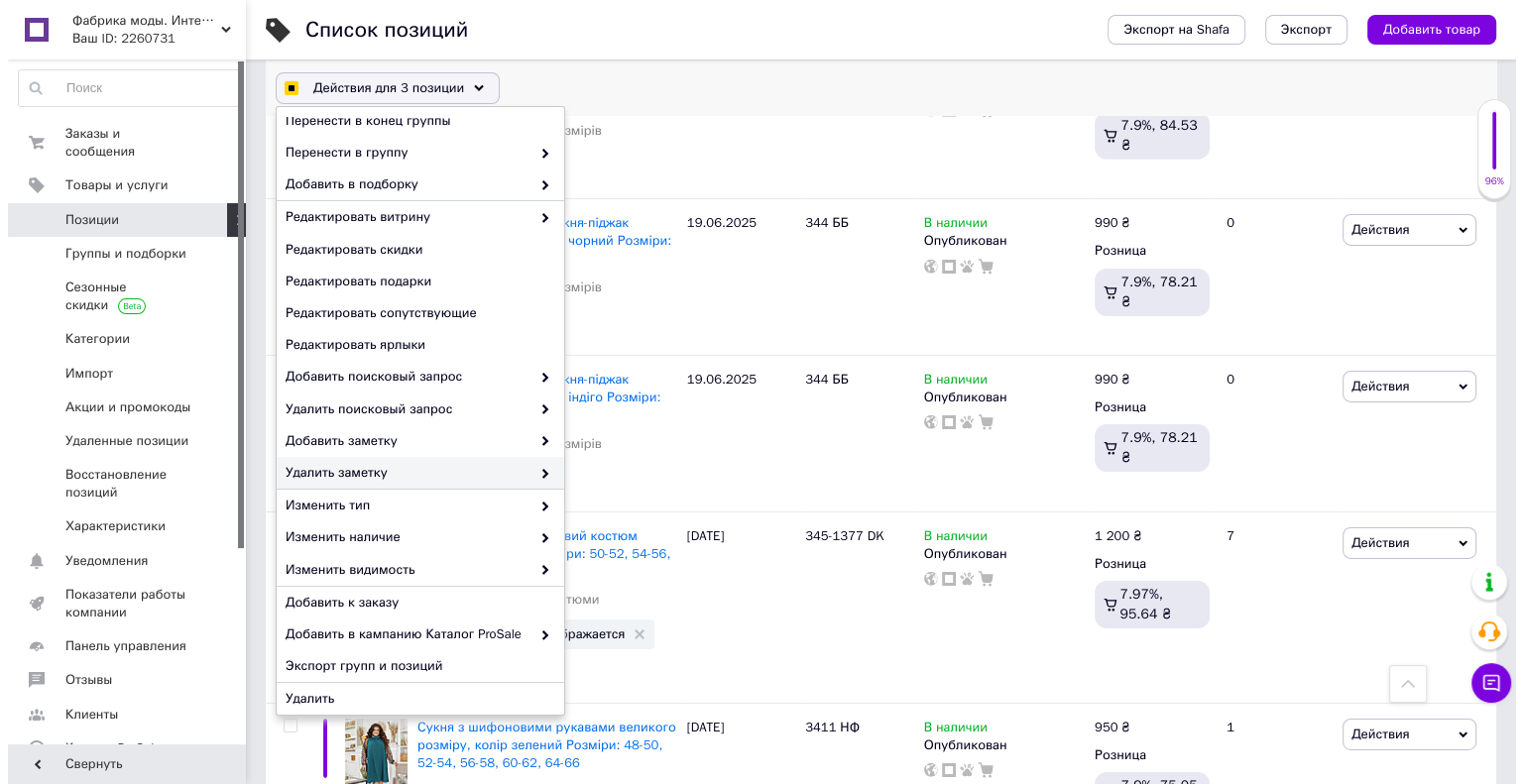 scroll, scrollTop: 84, scrollLeft: 0, axis: vertical 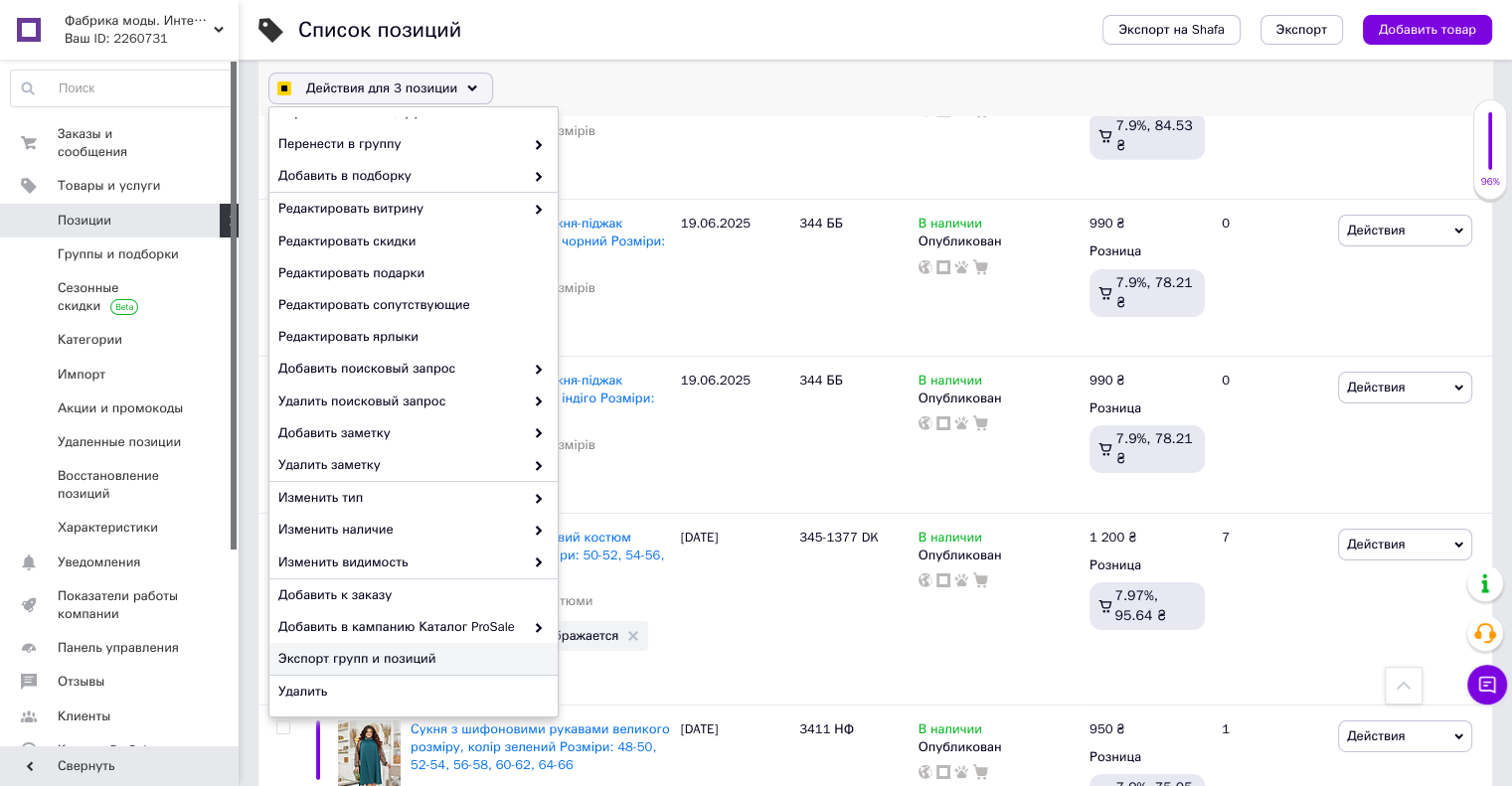 checkbox on "true" 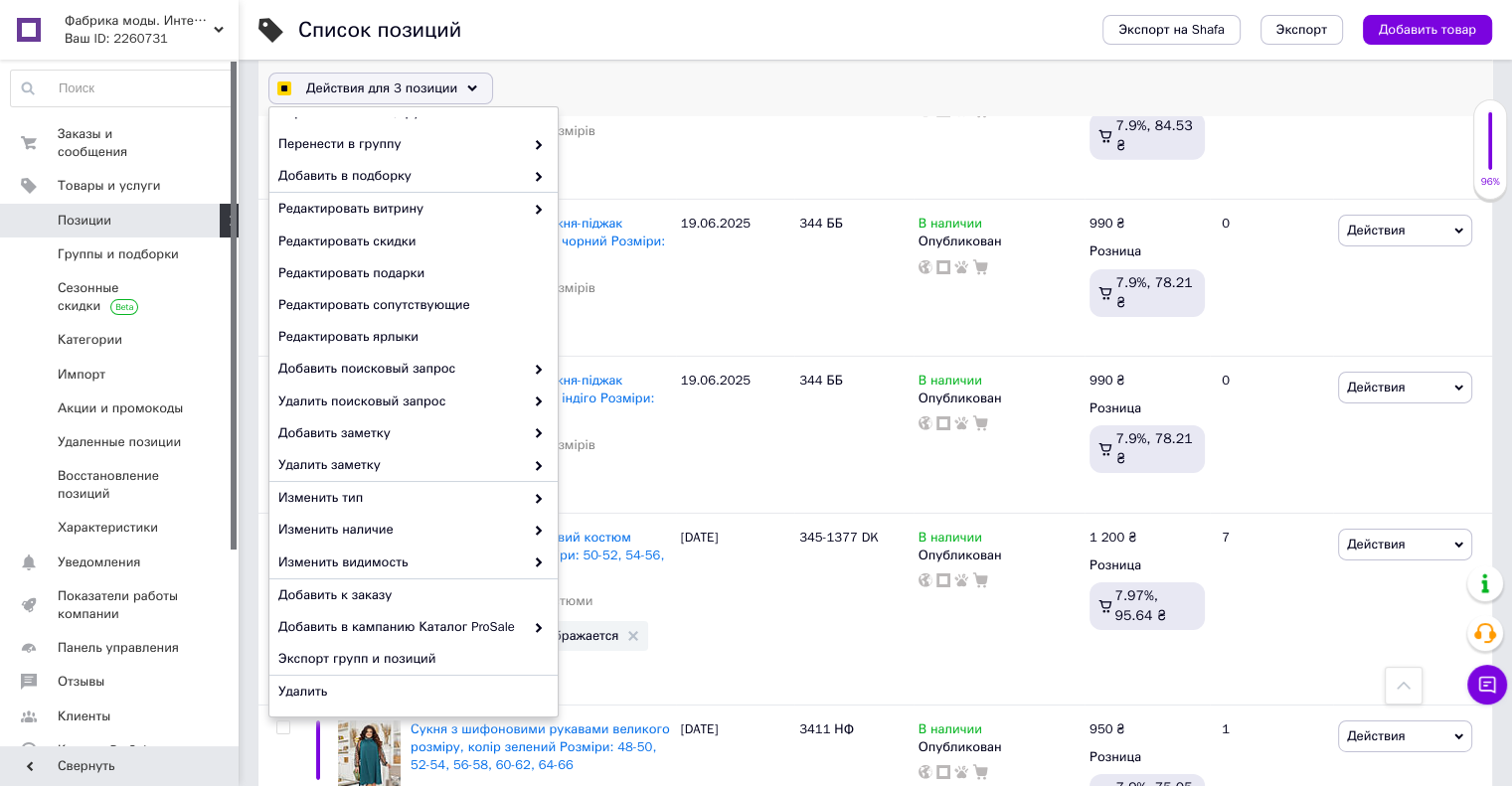 checkbox on "true" 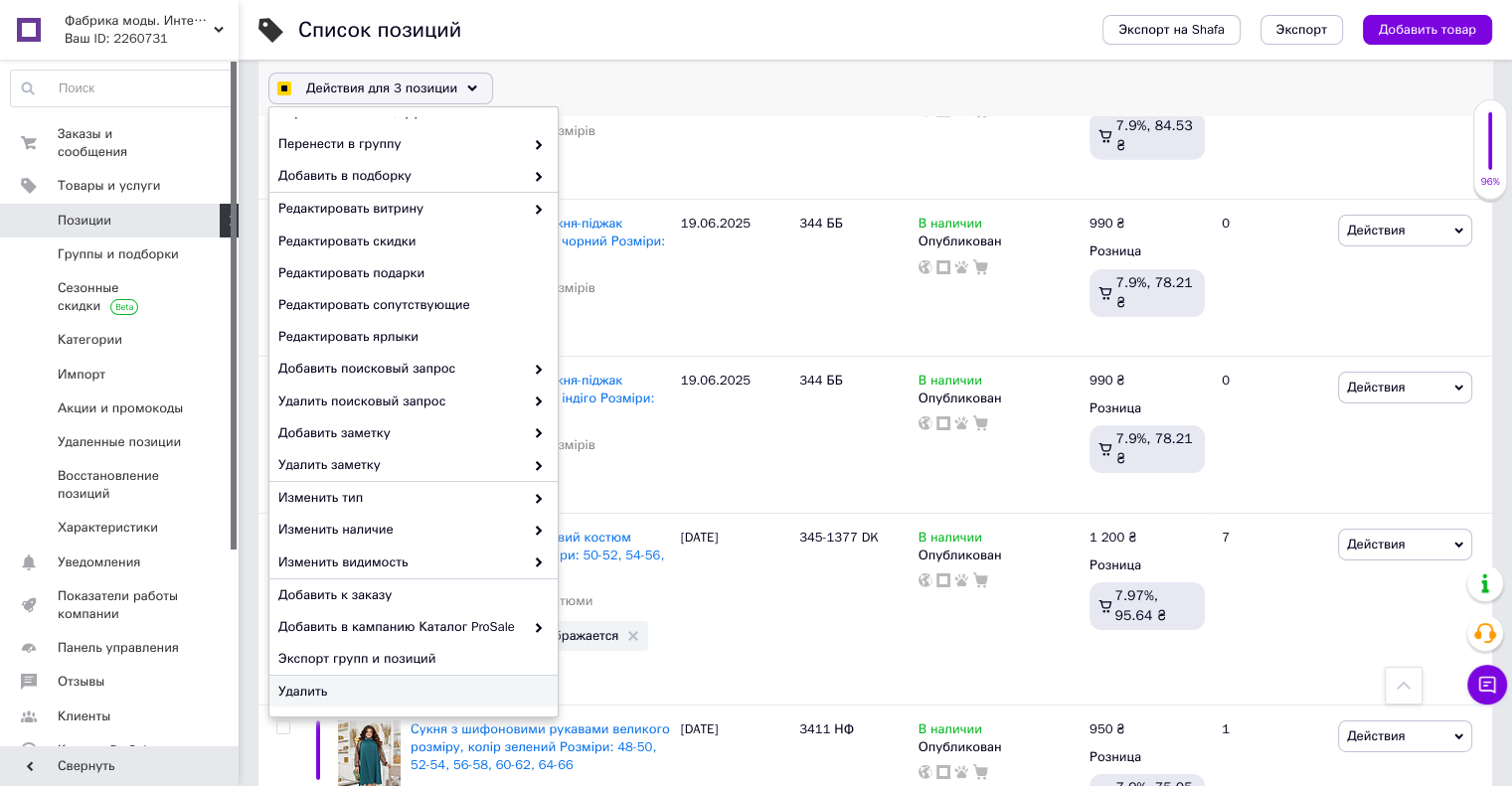 checkbox on "true" 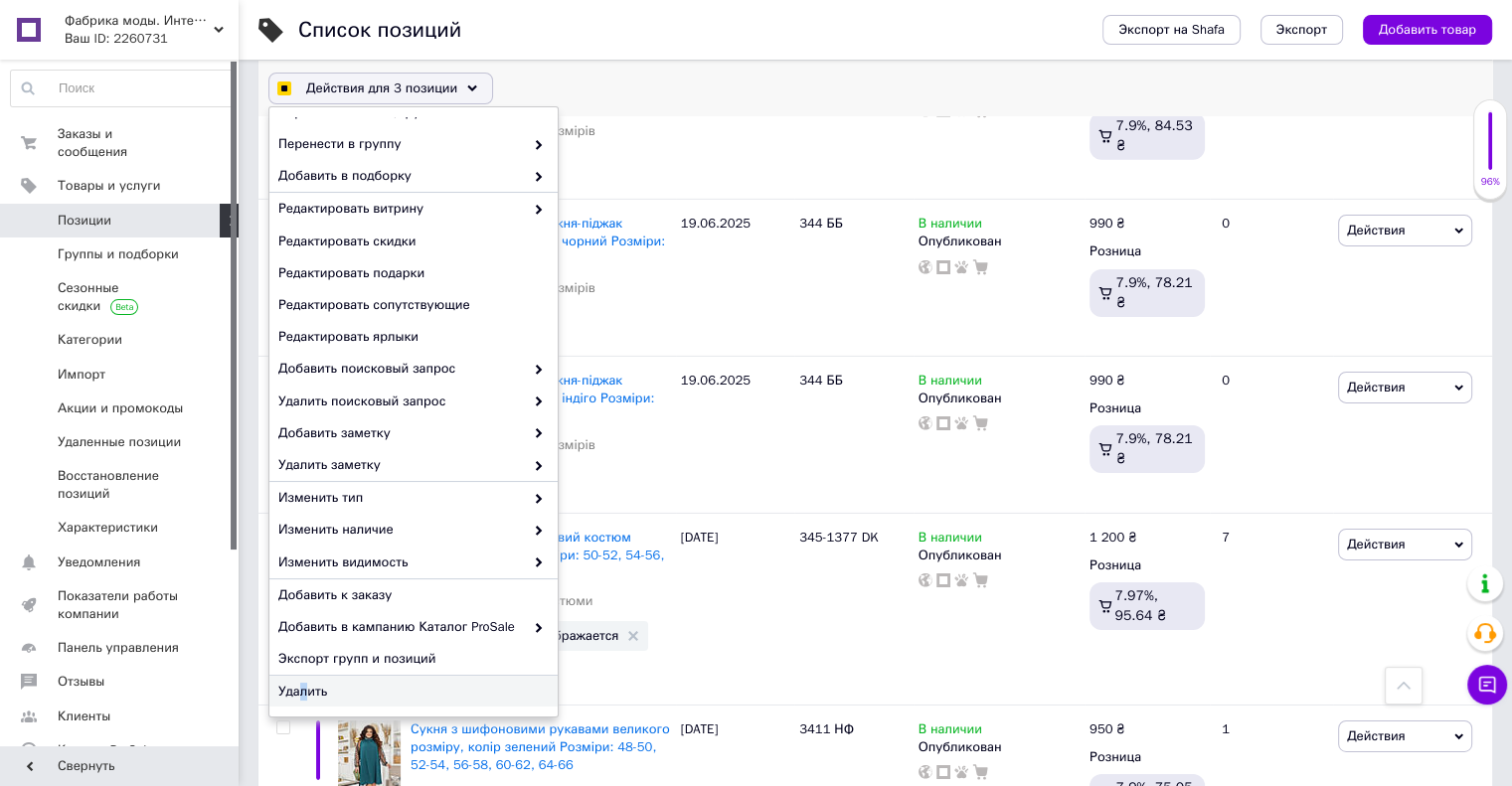 click on "Удалить" at bounding box center [411, 692] 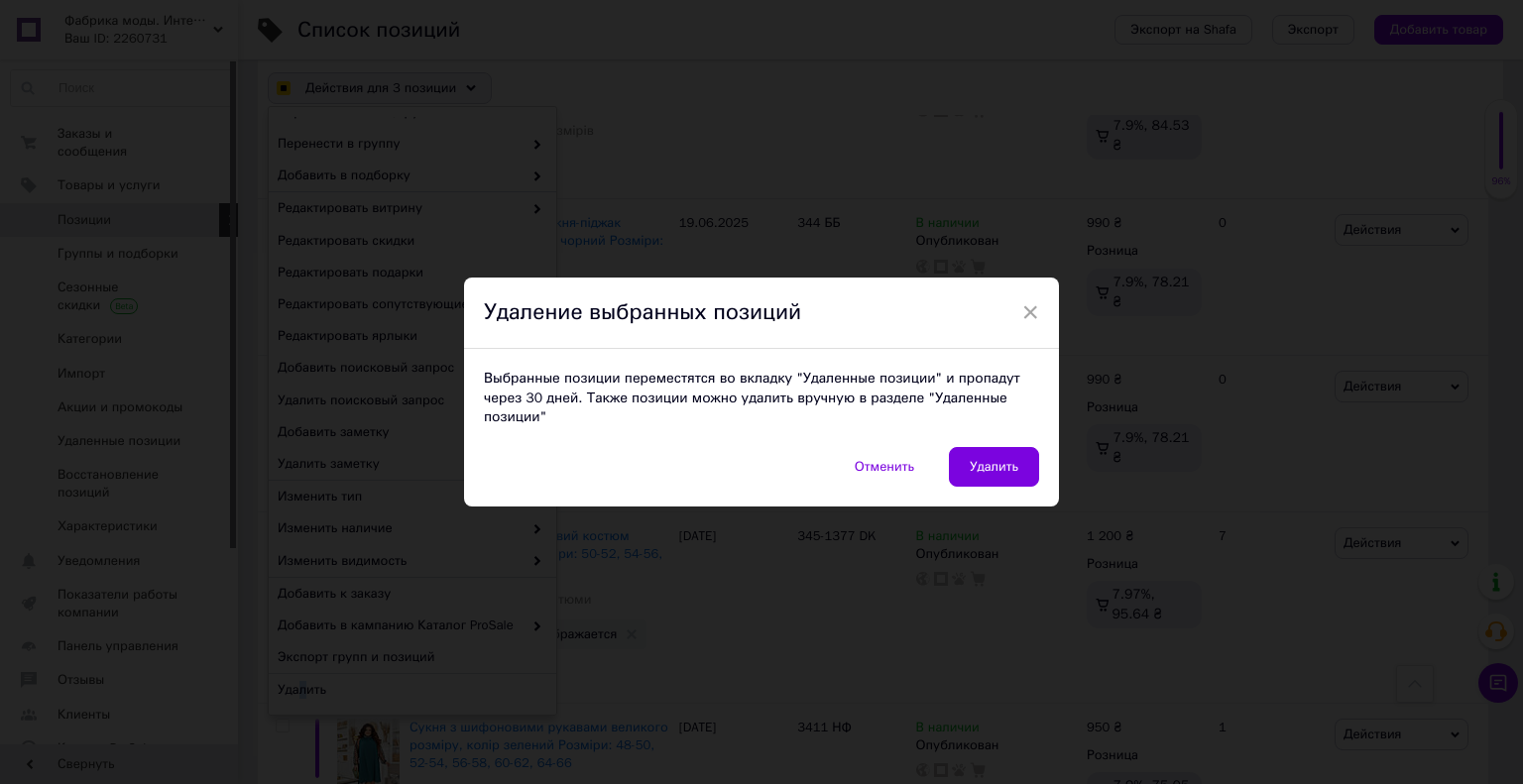 checkbox on "true" 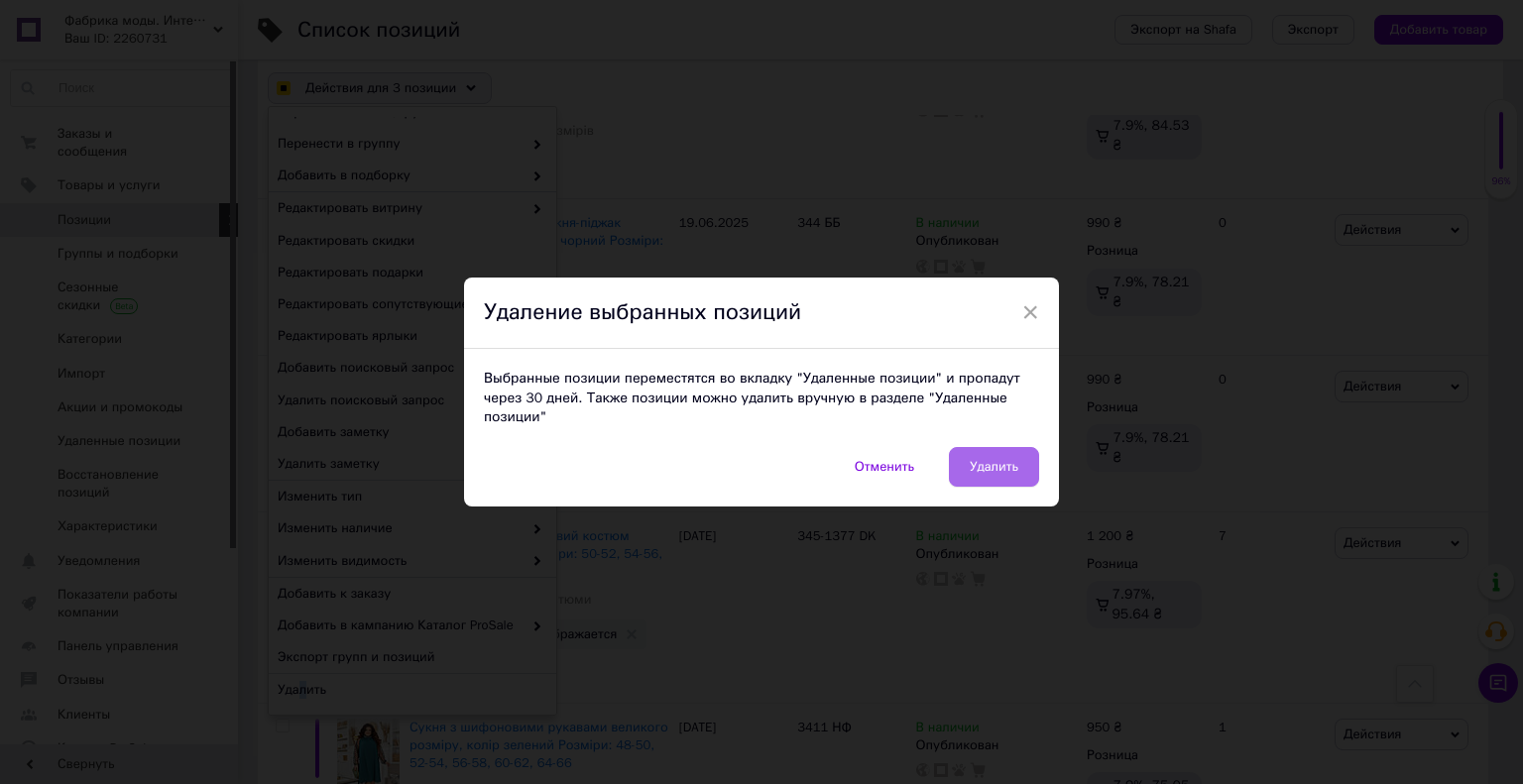 click on "Удалить" at bounding box center (994, 467) 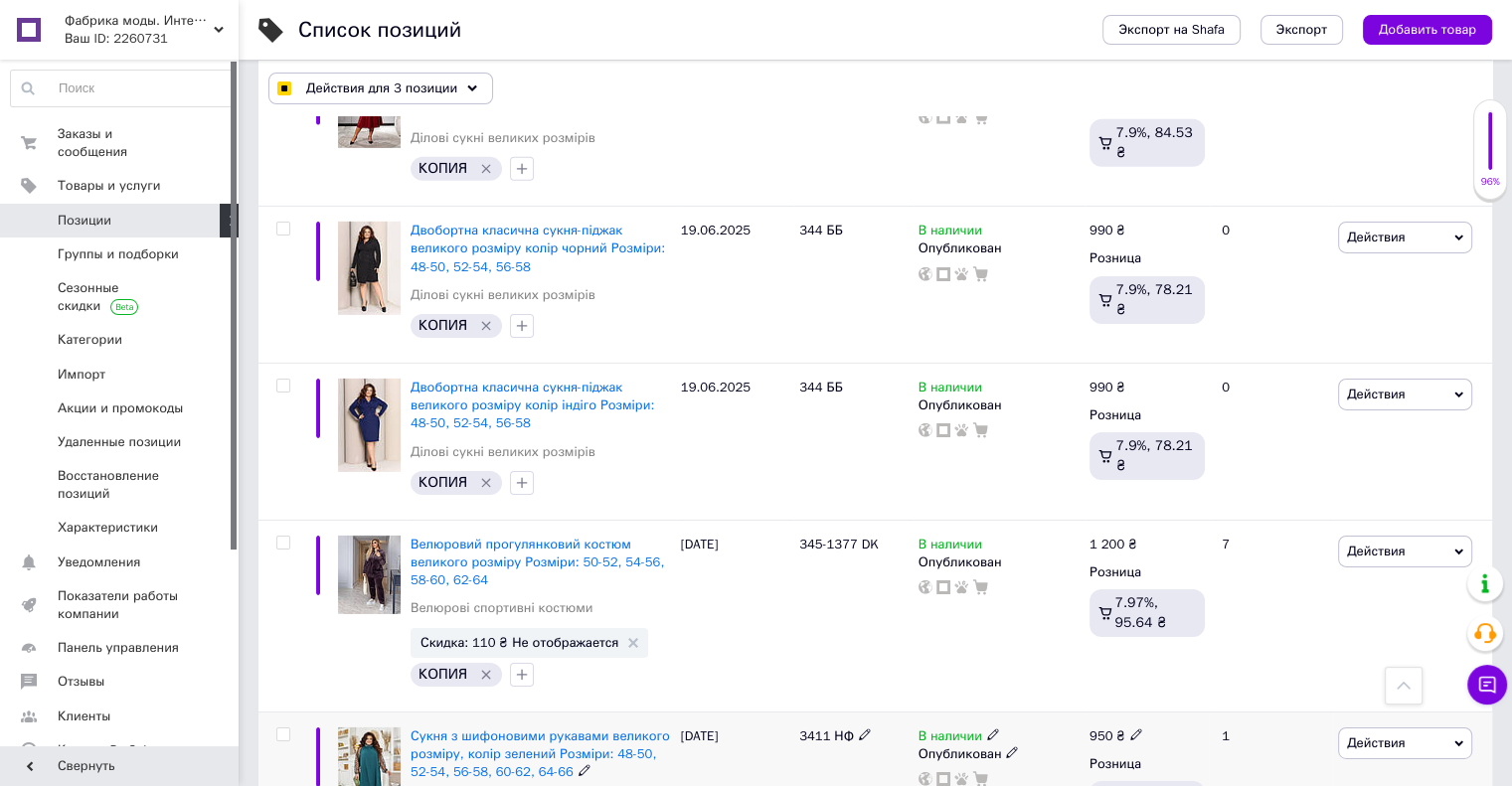 checkbox on "false" 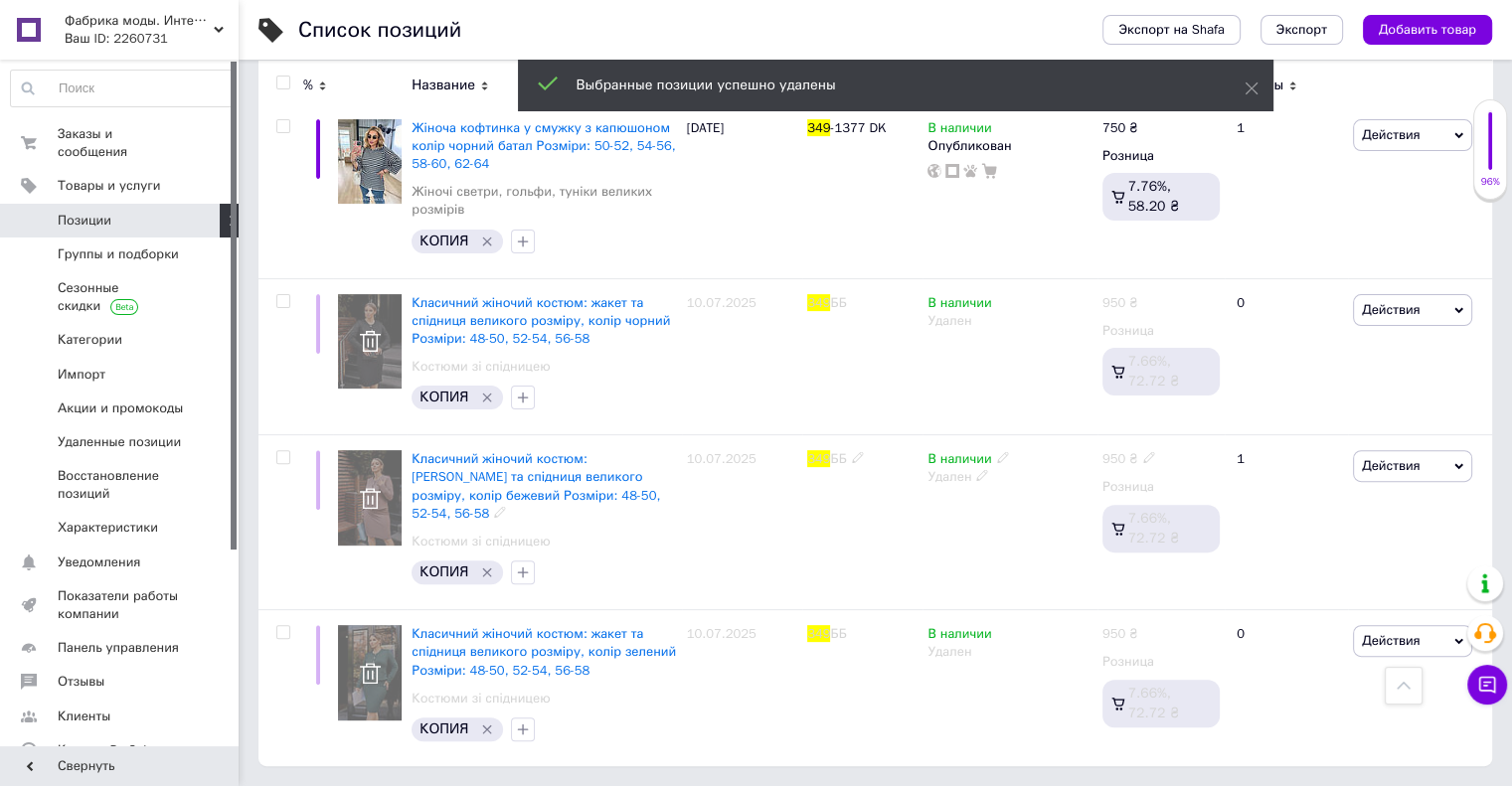 scroll, scrollTop: 480, scrollLeft: 0, axis: vertical 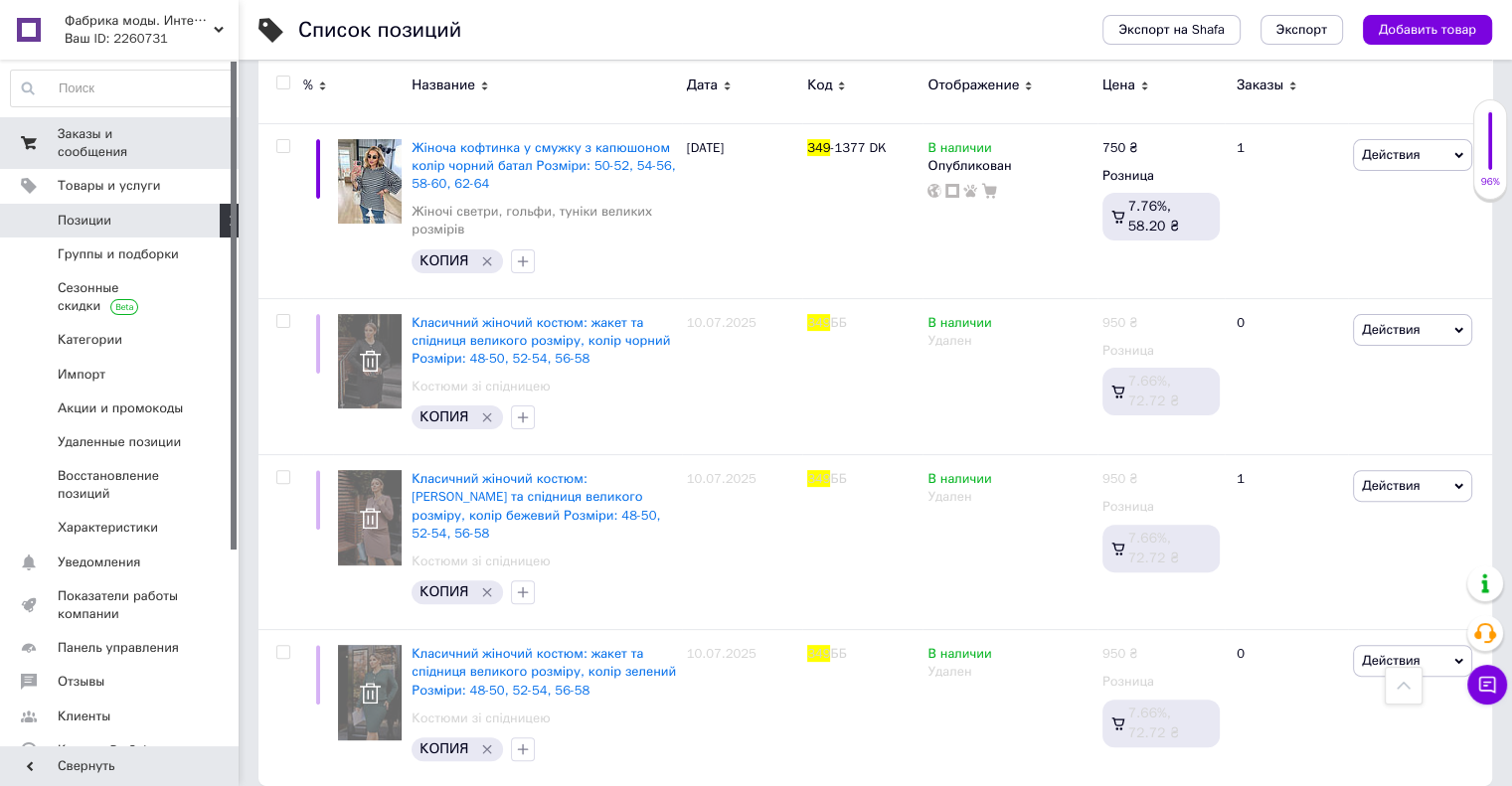 click on "Заказы и сообщения" at bounding box center (120, 143) 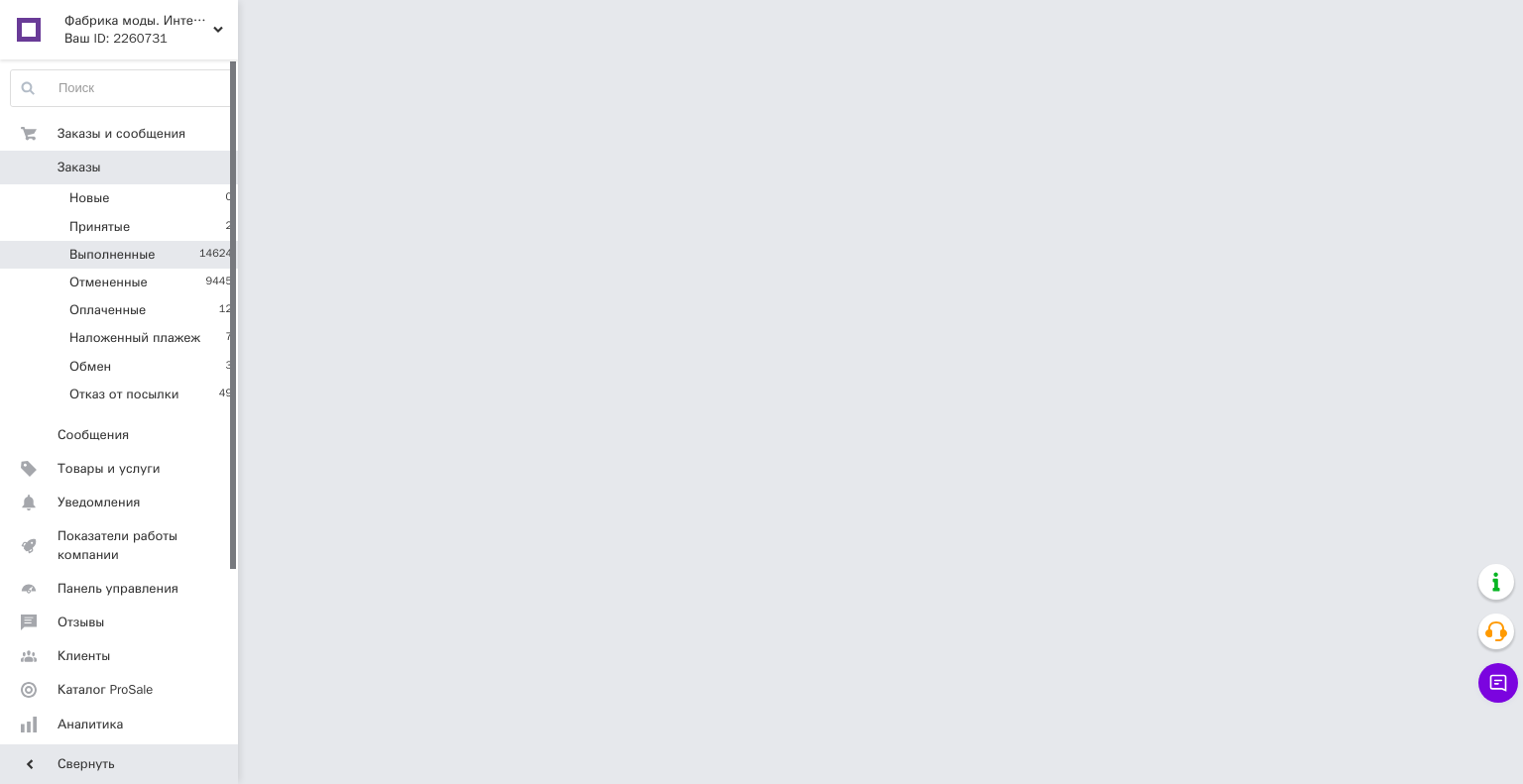 drag, startPoint x: 140, startPoint y: 222, endPoint x: 152, endPoint y: 241, distance: 22.472205 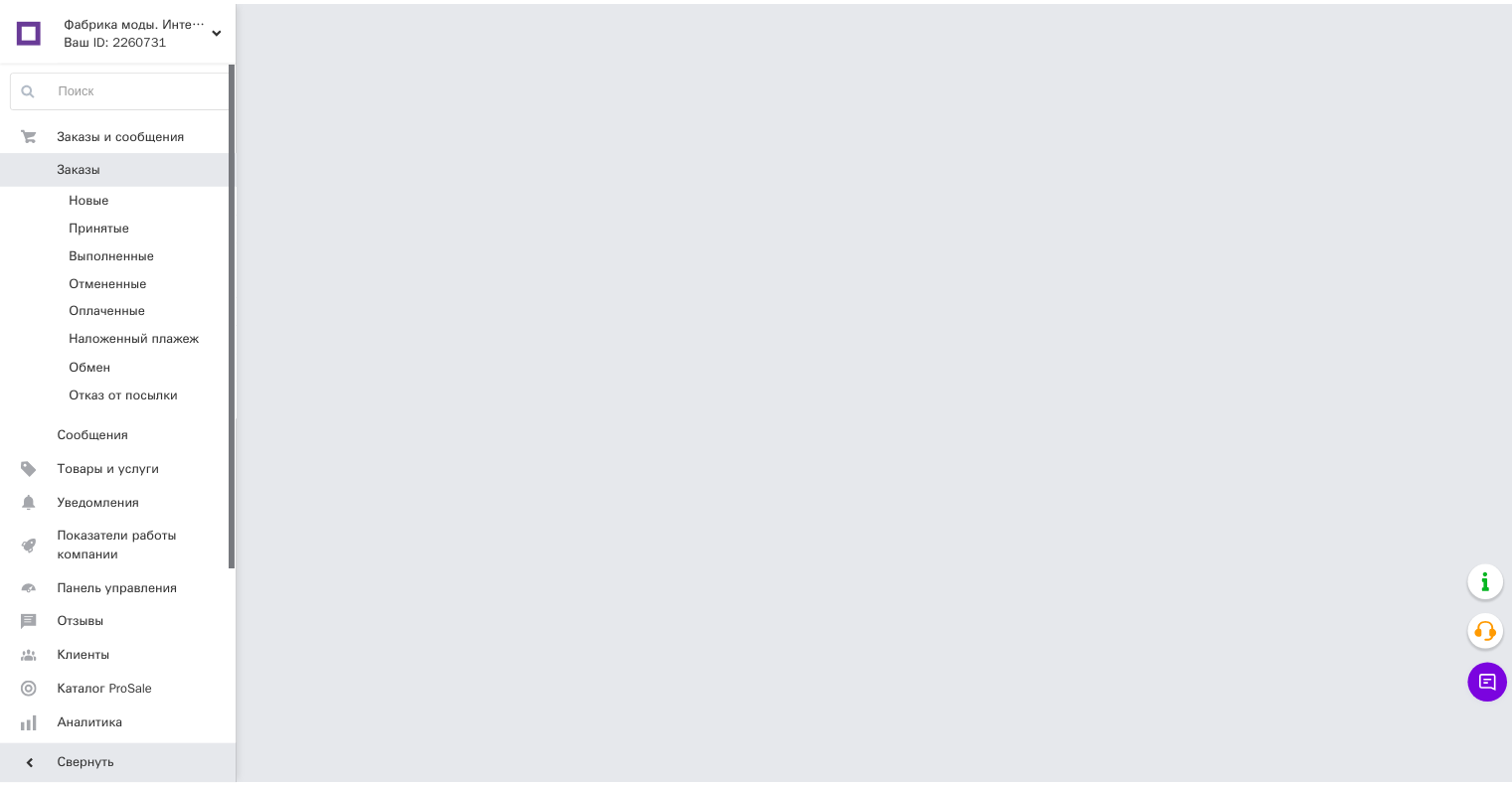 scroll, scrollTop: 0, scrollLeft: 0, axis: both 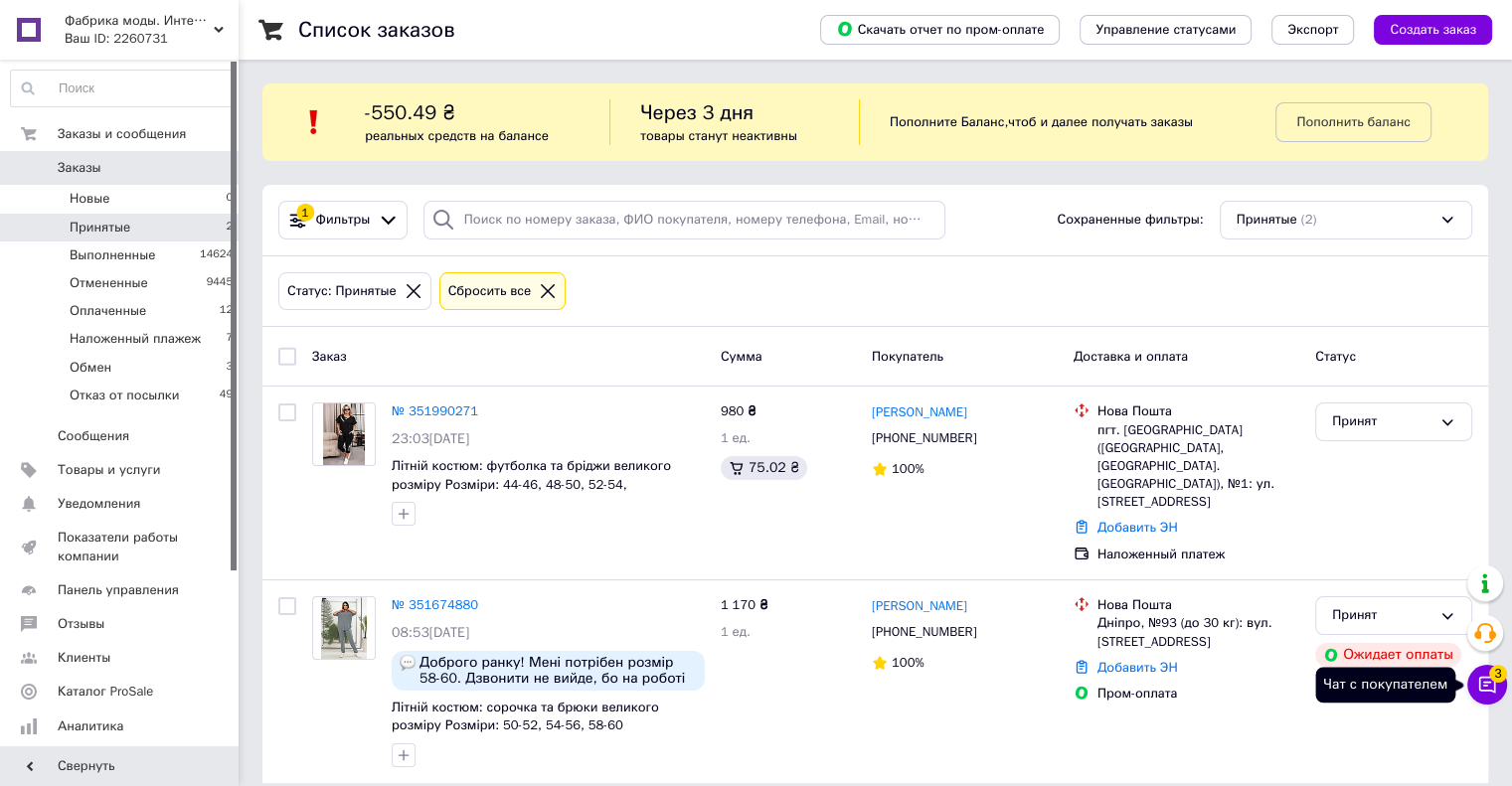 click 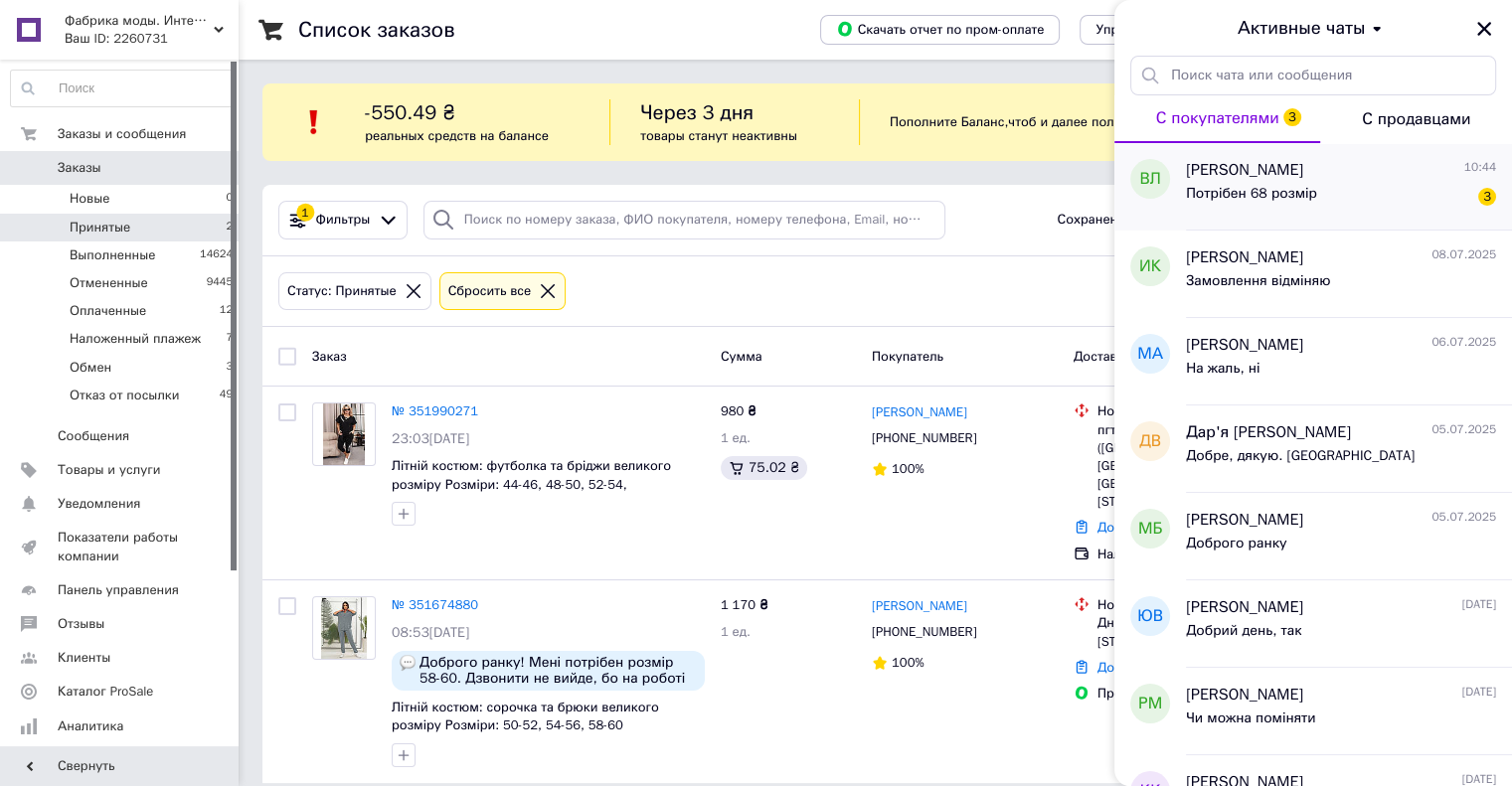 click on "Потрібен 68 розмір 3" at bounding box center (1341, 198) 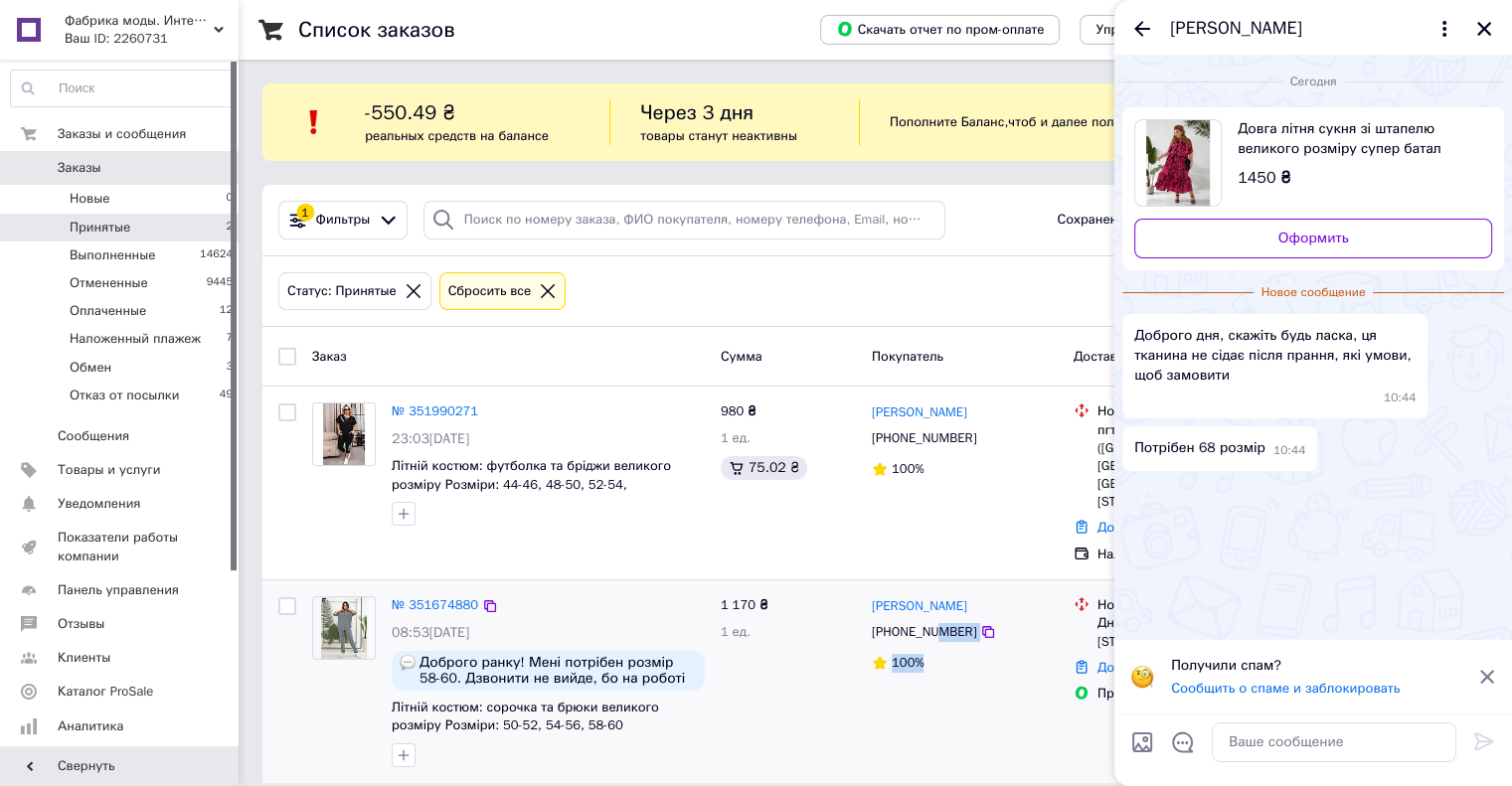 click on "Ирина Костилова +380661551582 100%" at bounding box center (964, 682) 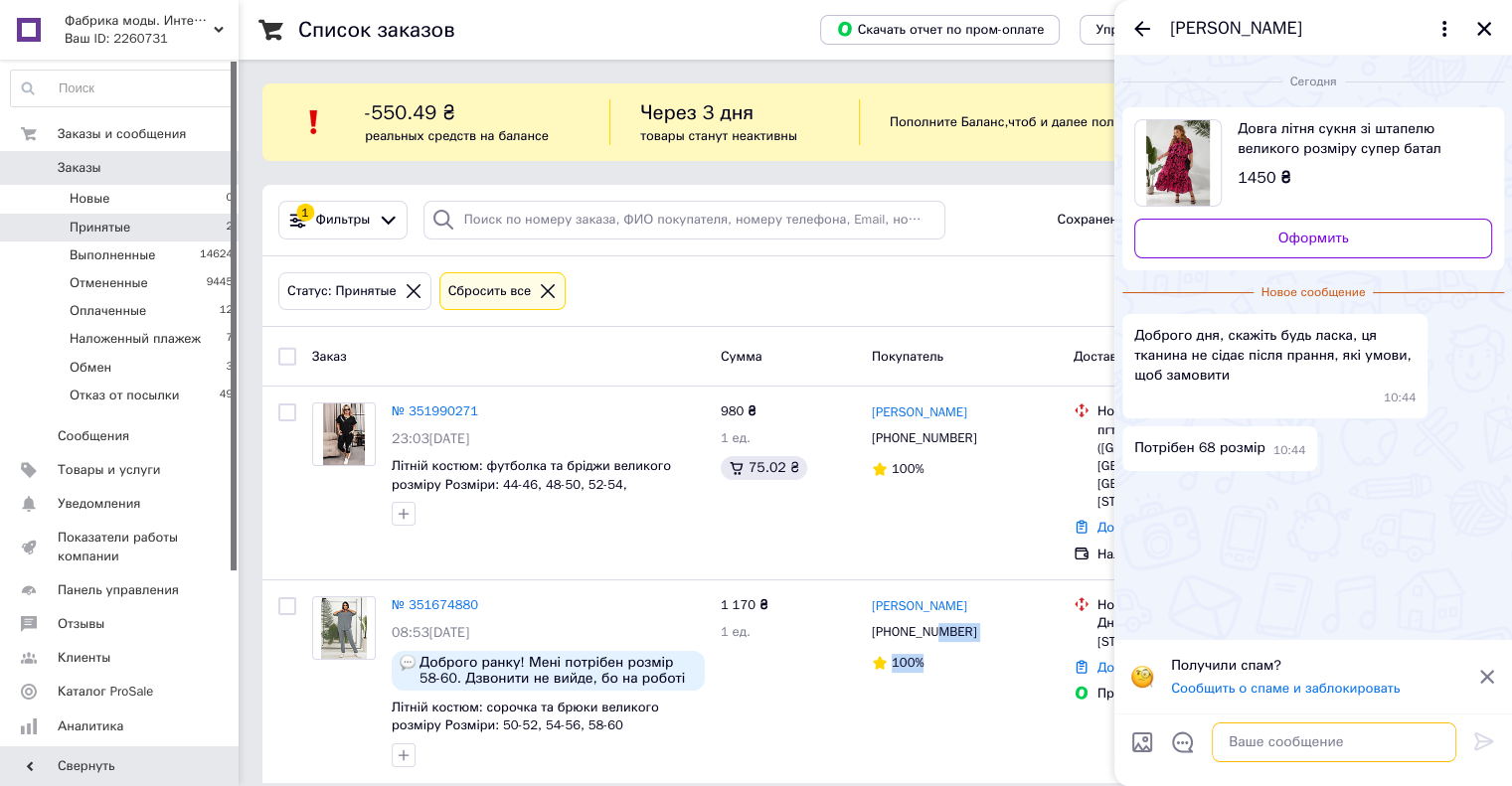 click at bounding box center [1334, 742] 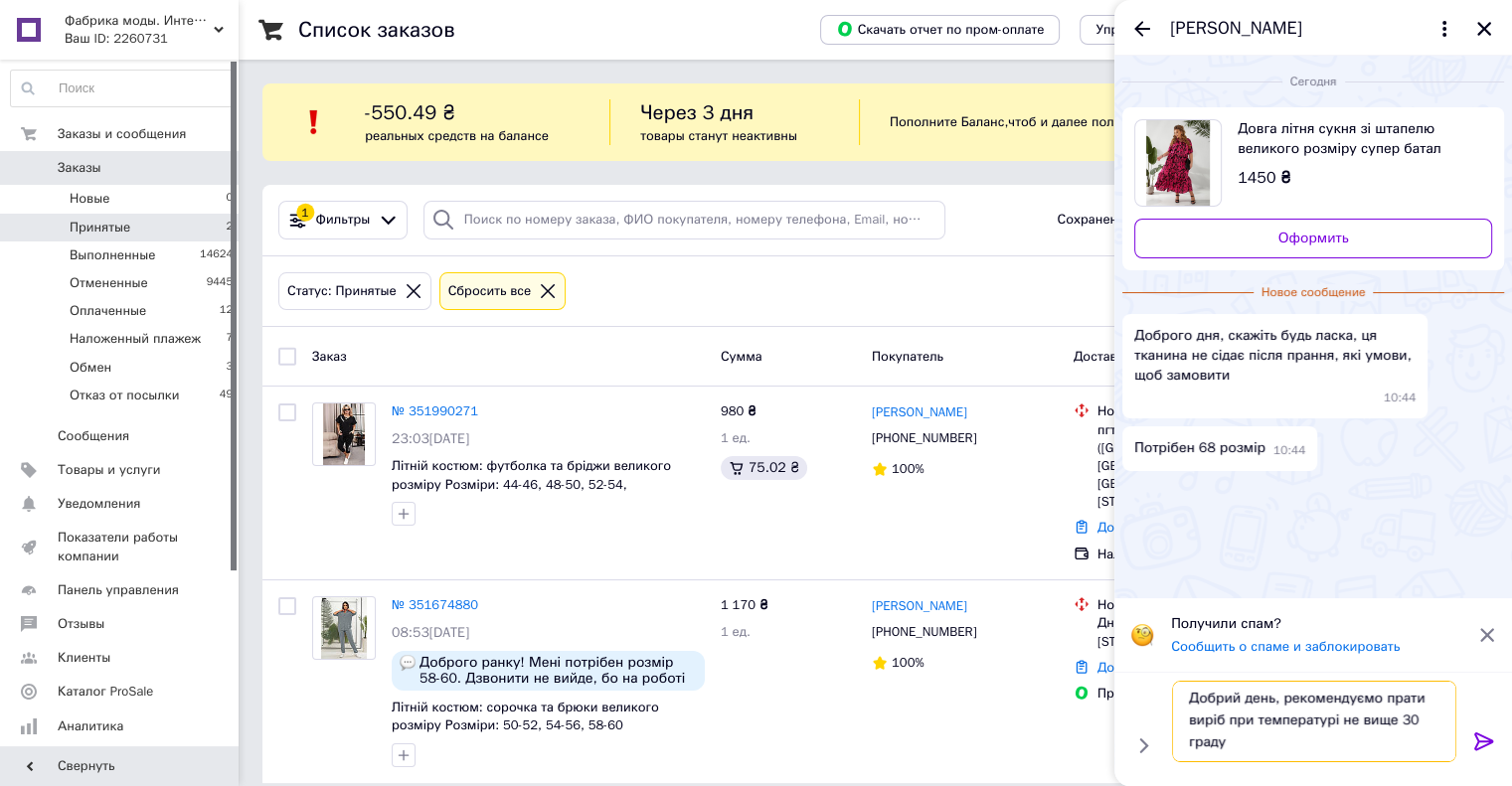 scroll, scrollTop: 1, scrollLeft: 0, axis: vertical 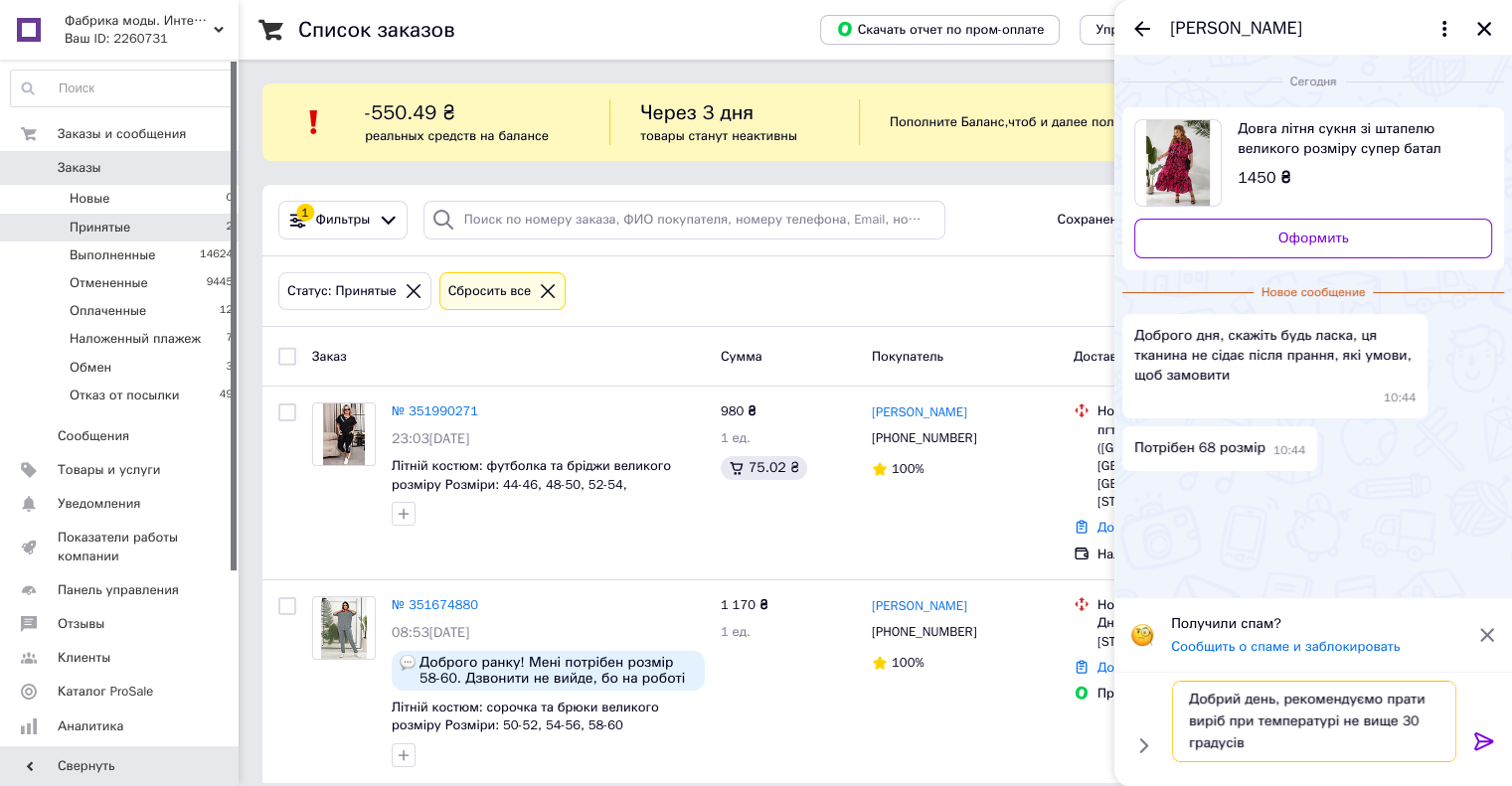 type on "Добрий день, рекомендуємо прати виріб при температурі не вище 30 градусів" 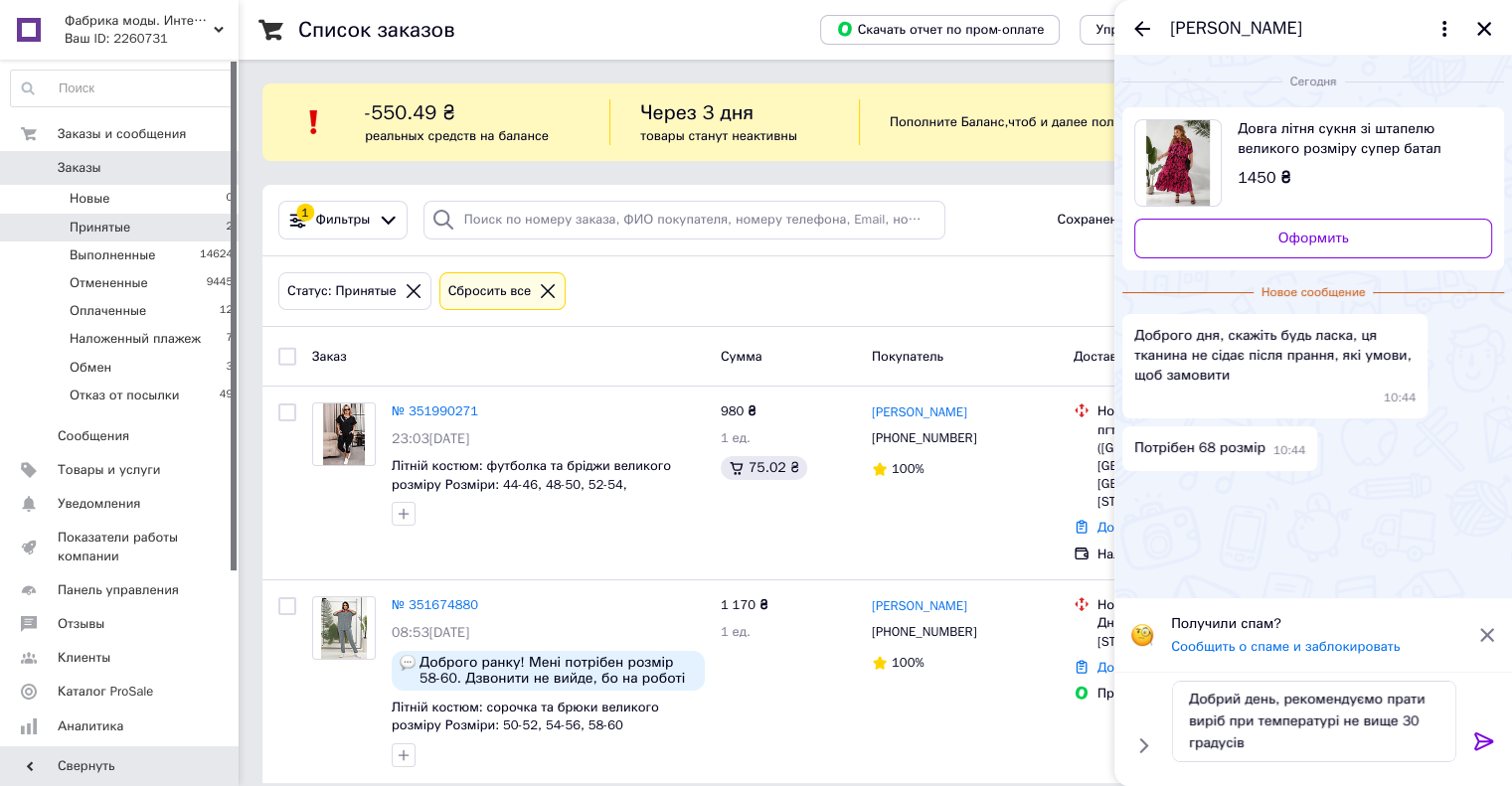 click 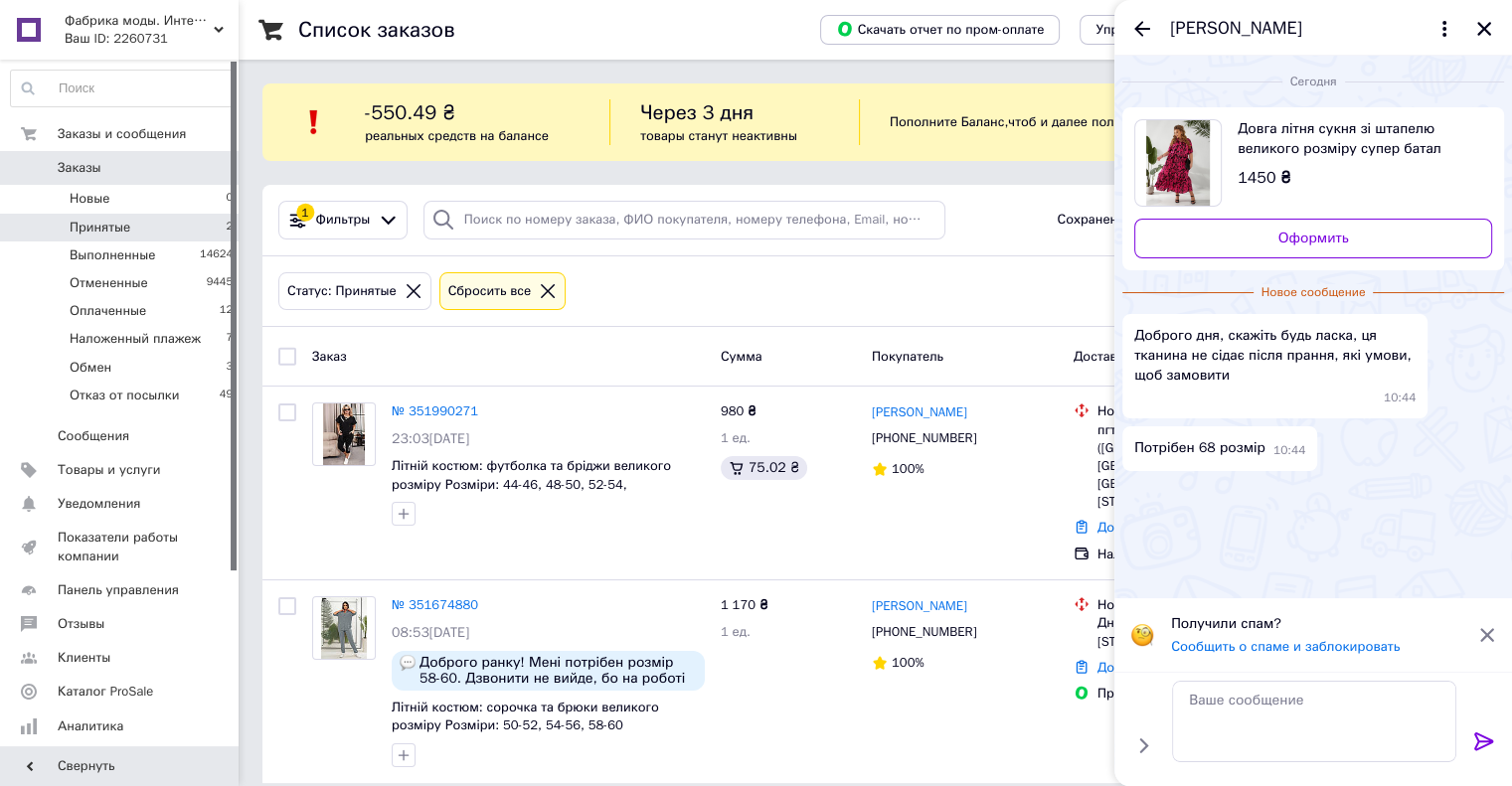 scroll, scrollTop: 0, scrollLeft: 0, axis: both 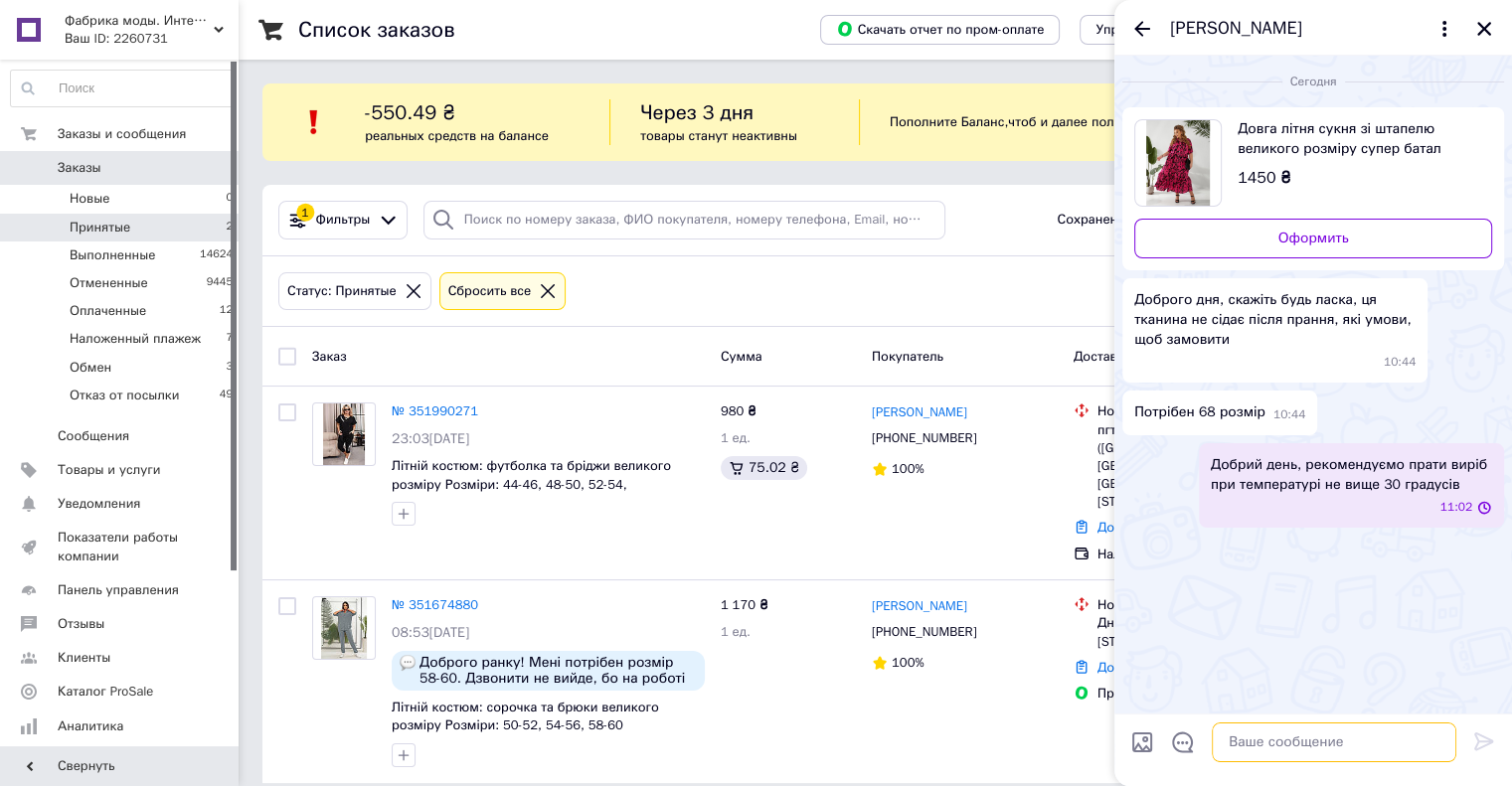 click at bounding box center [1334, 742] 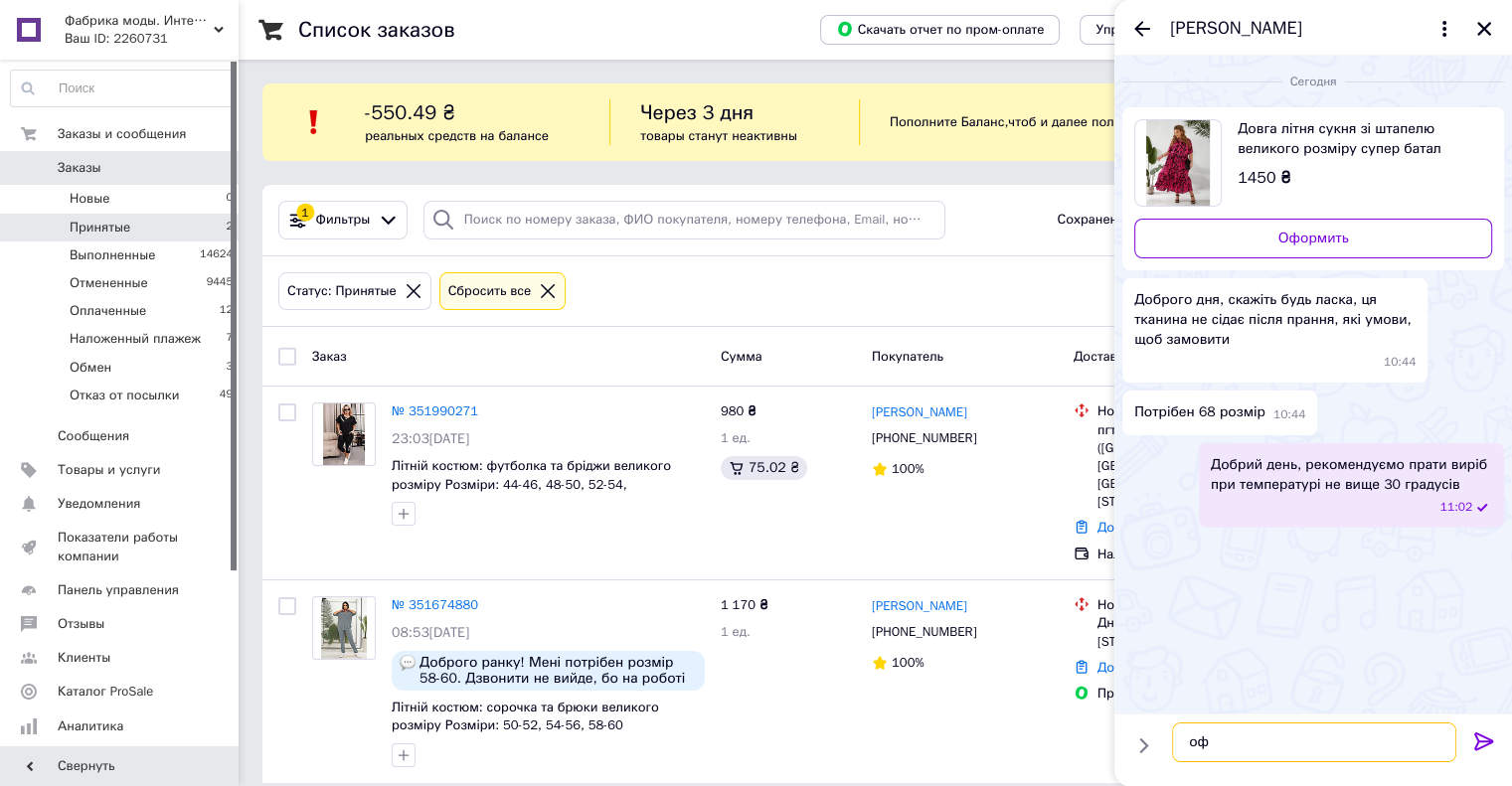 type on "о" 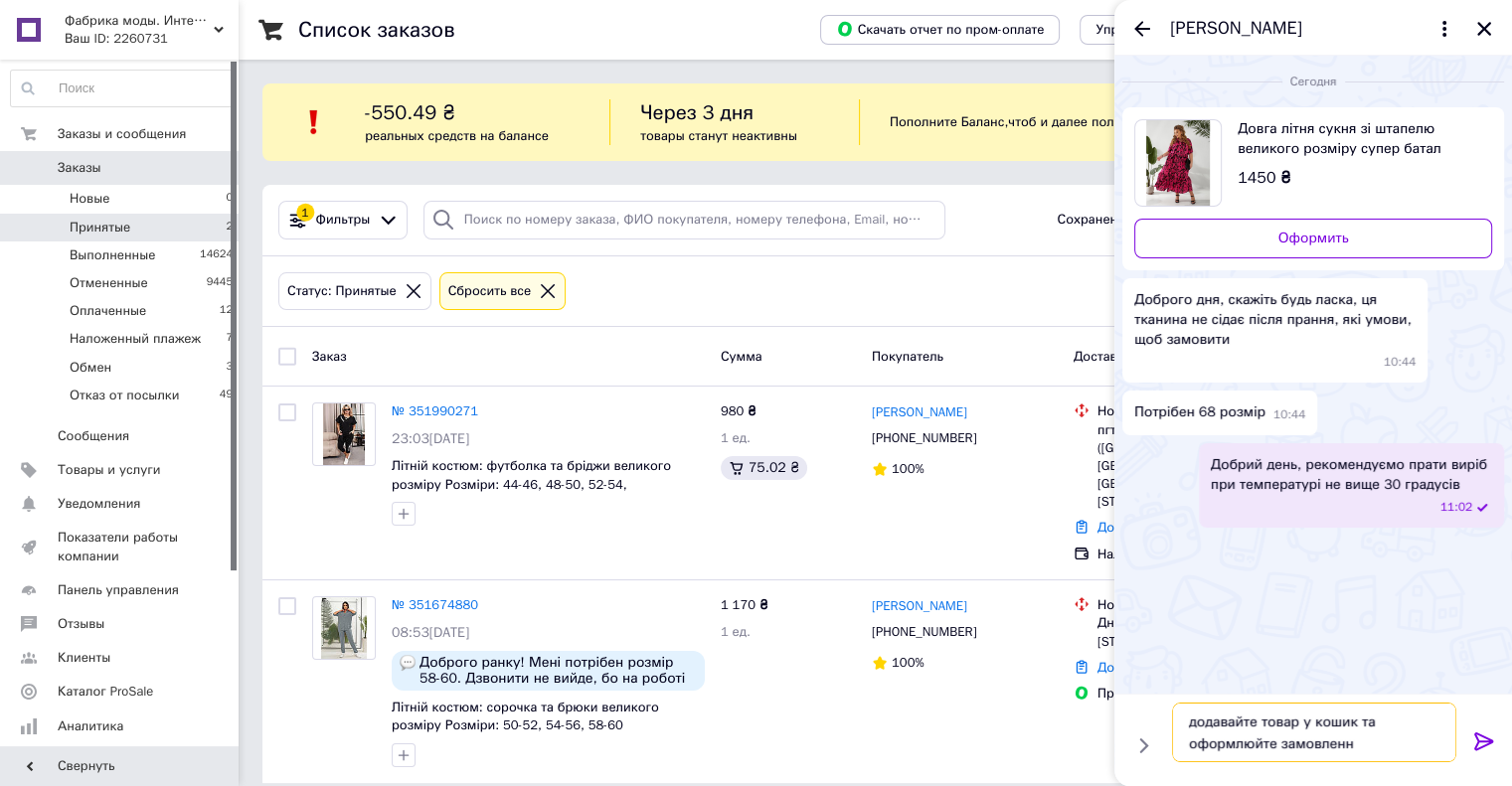 type on "додавайте товар у кошик та оформлюйте замовлення" 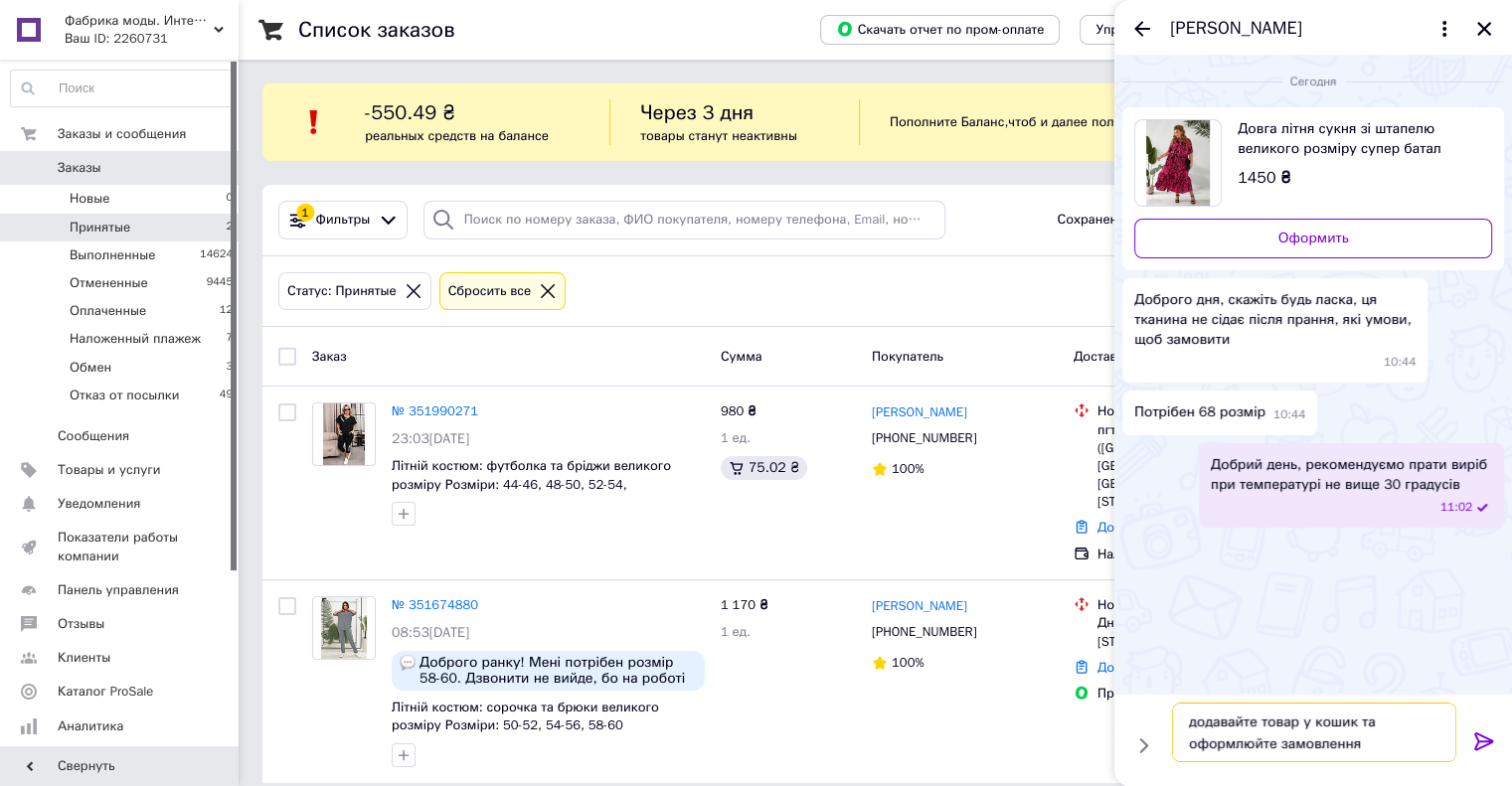 type 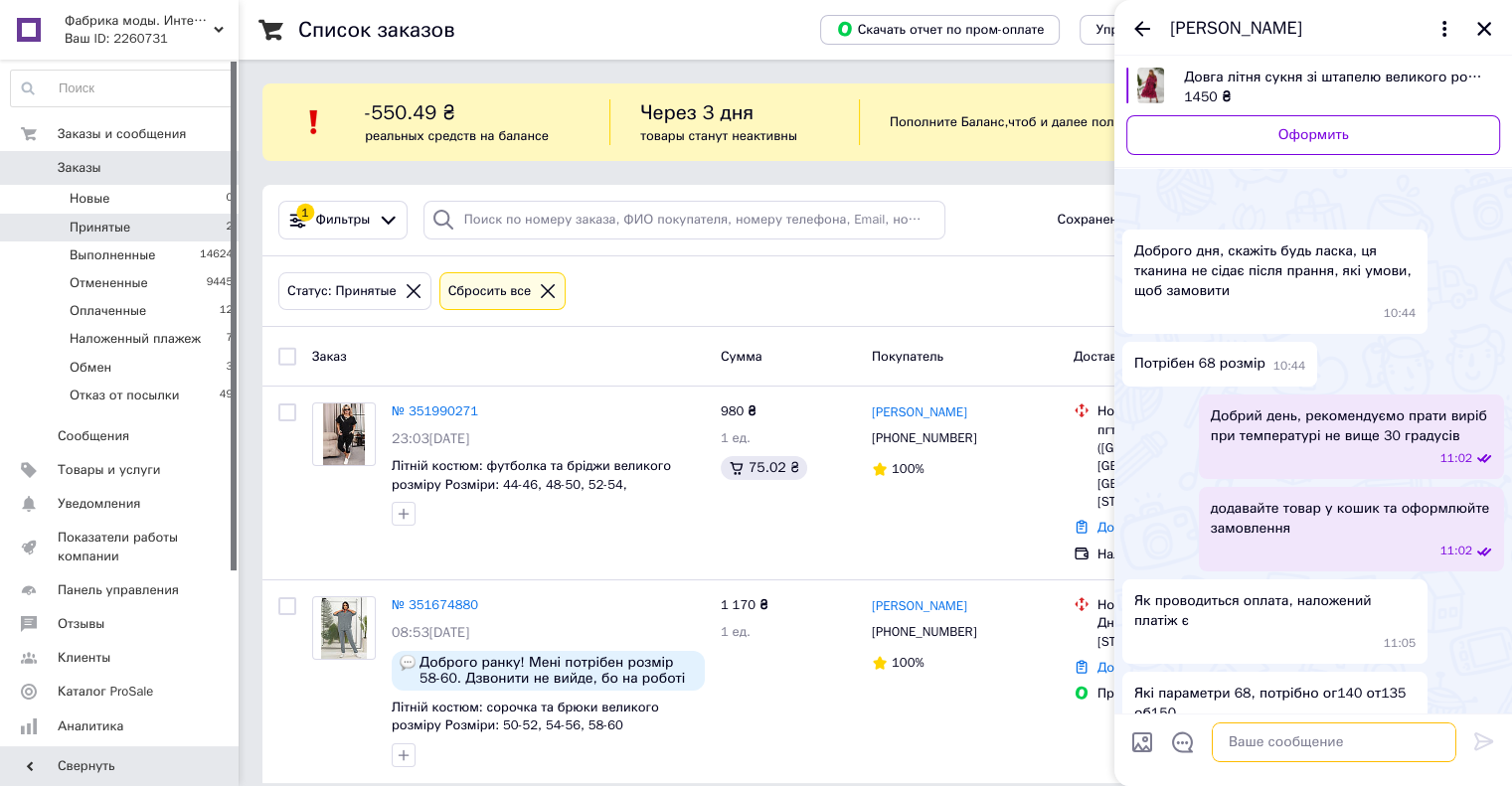 scroll, scrollTop: 49, scrollLeft: 0, axis: vertical 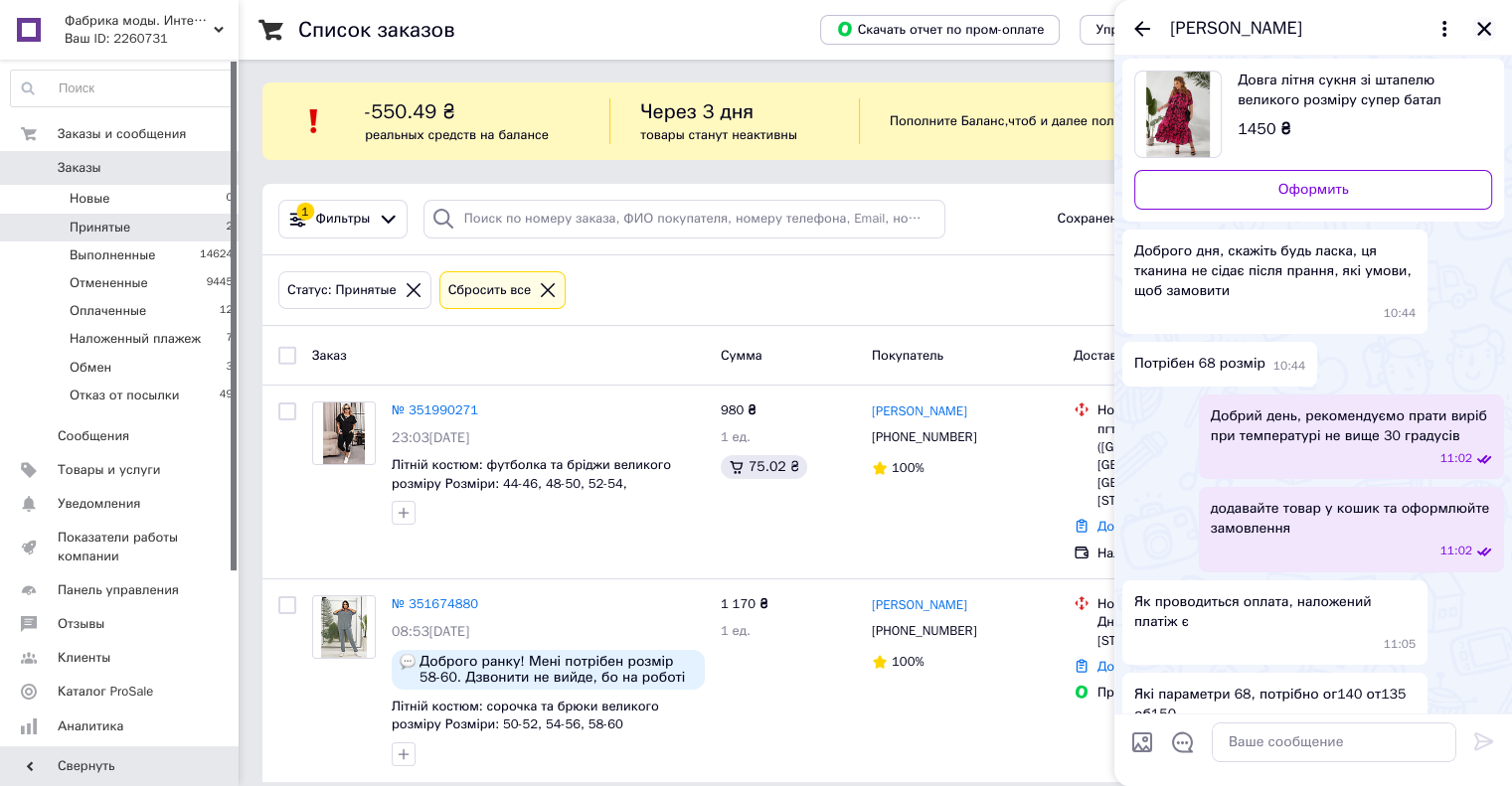 click 